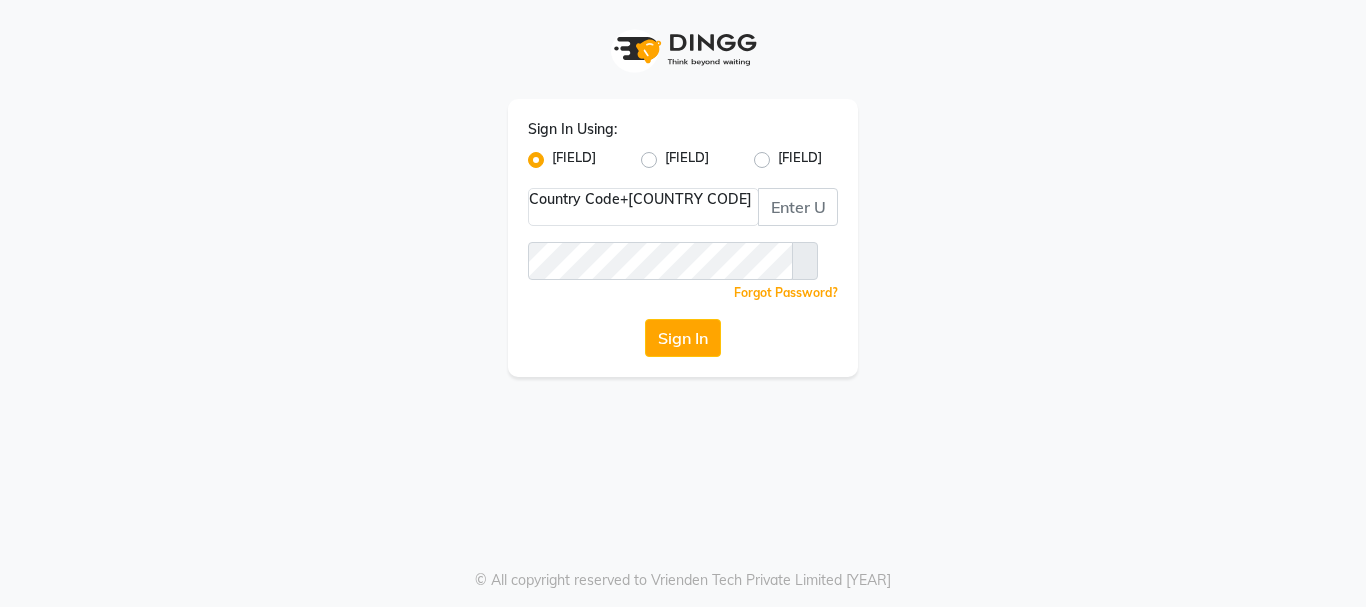 scroll, scrollTop: 0, scrollLeft: 0, axis: both 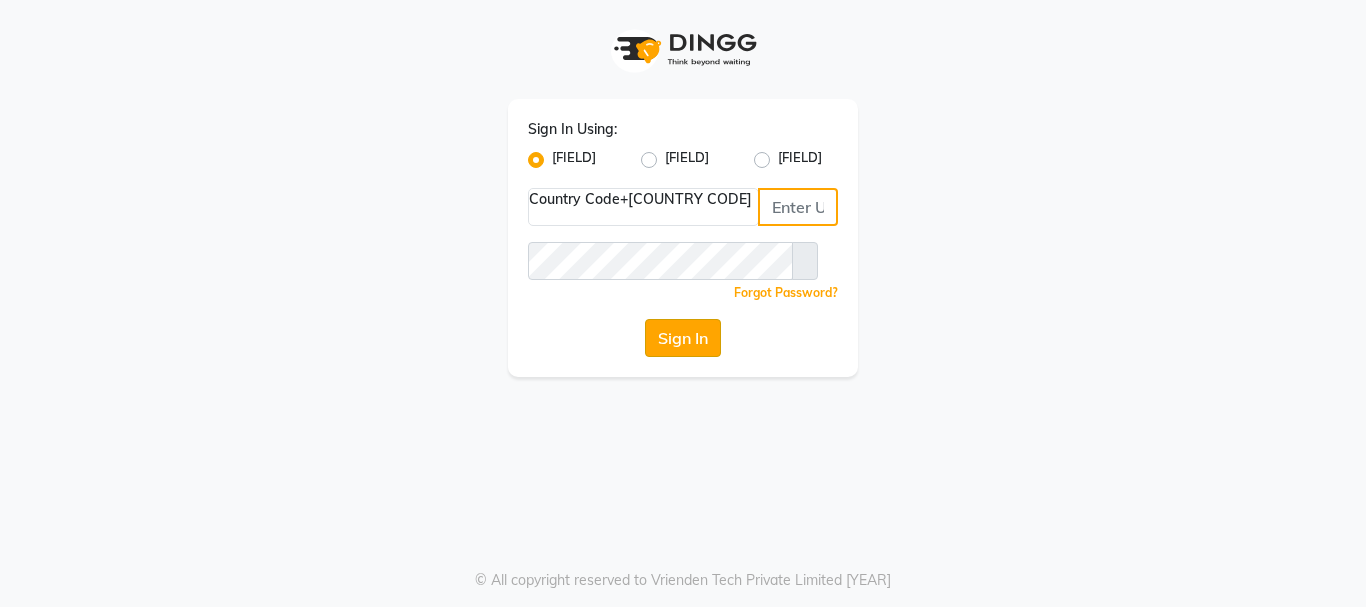 type on "[PHONE]" 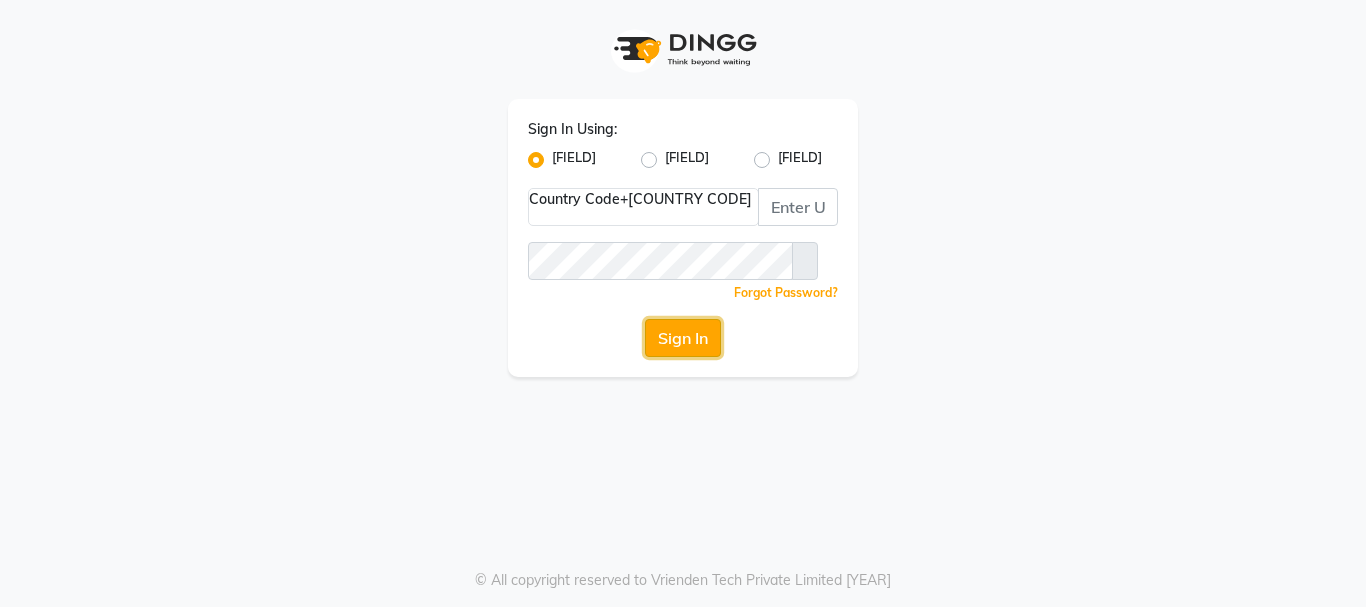 click on "Sign In" at bounding box center [683, 338] 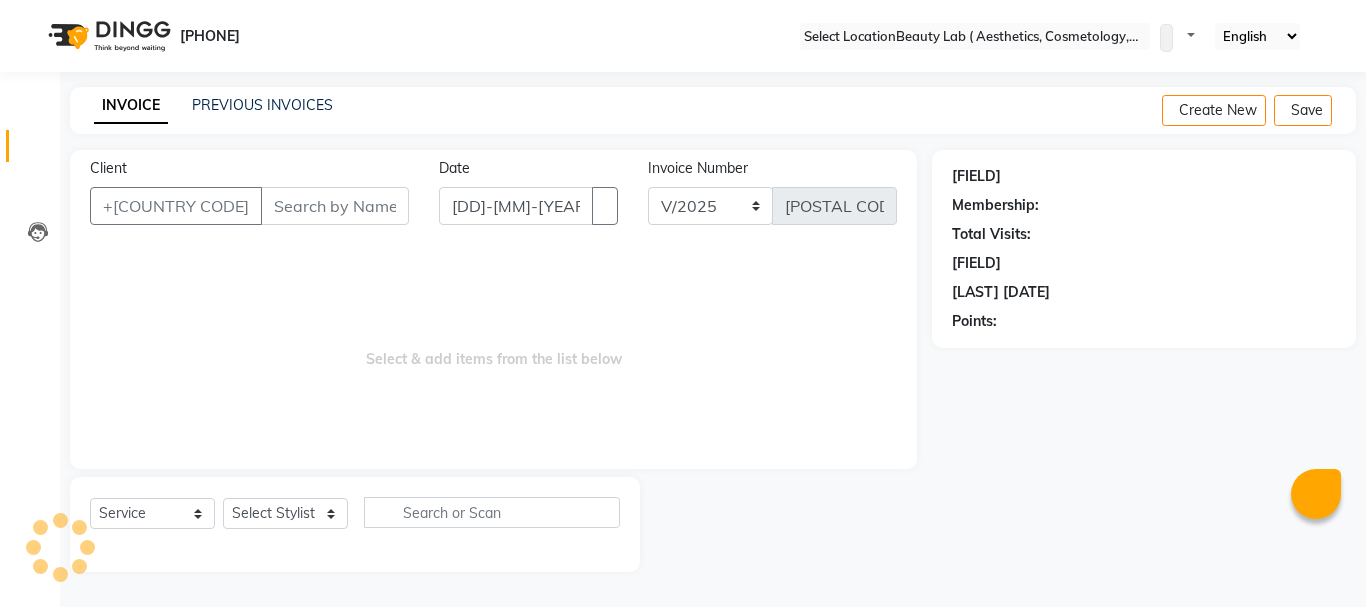 click on "Client" at bounding box center [335, 206] 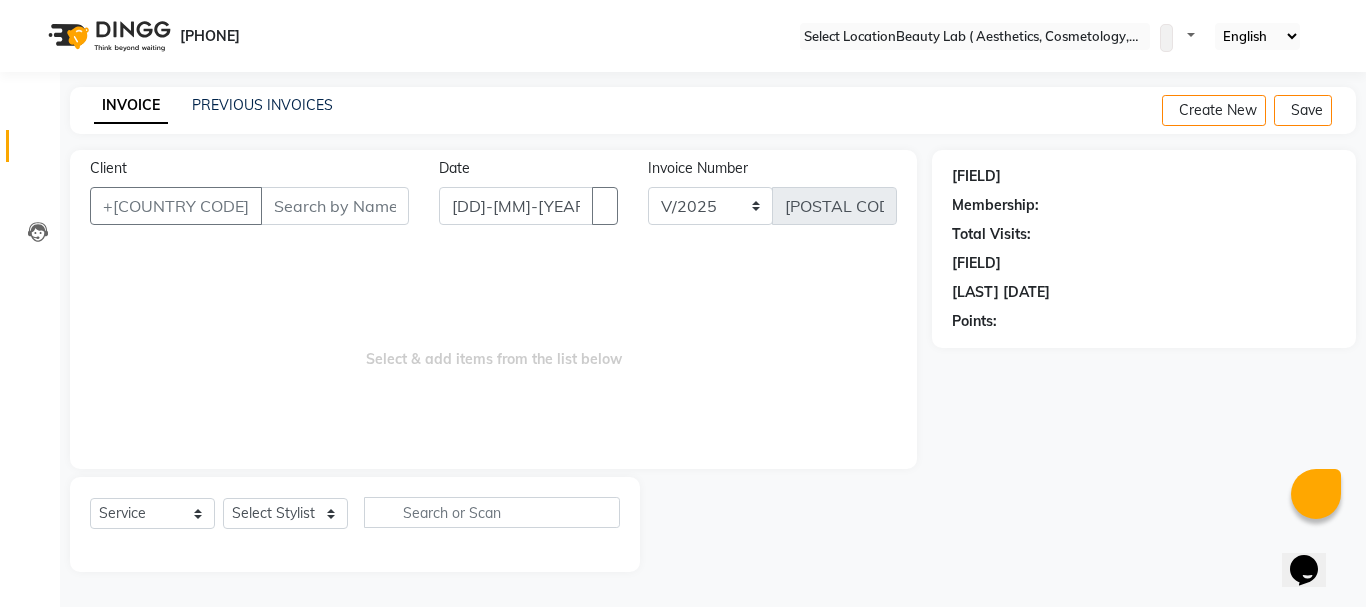 scroll, scrollTop: 0, scrollLeft: 0, axis: both 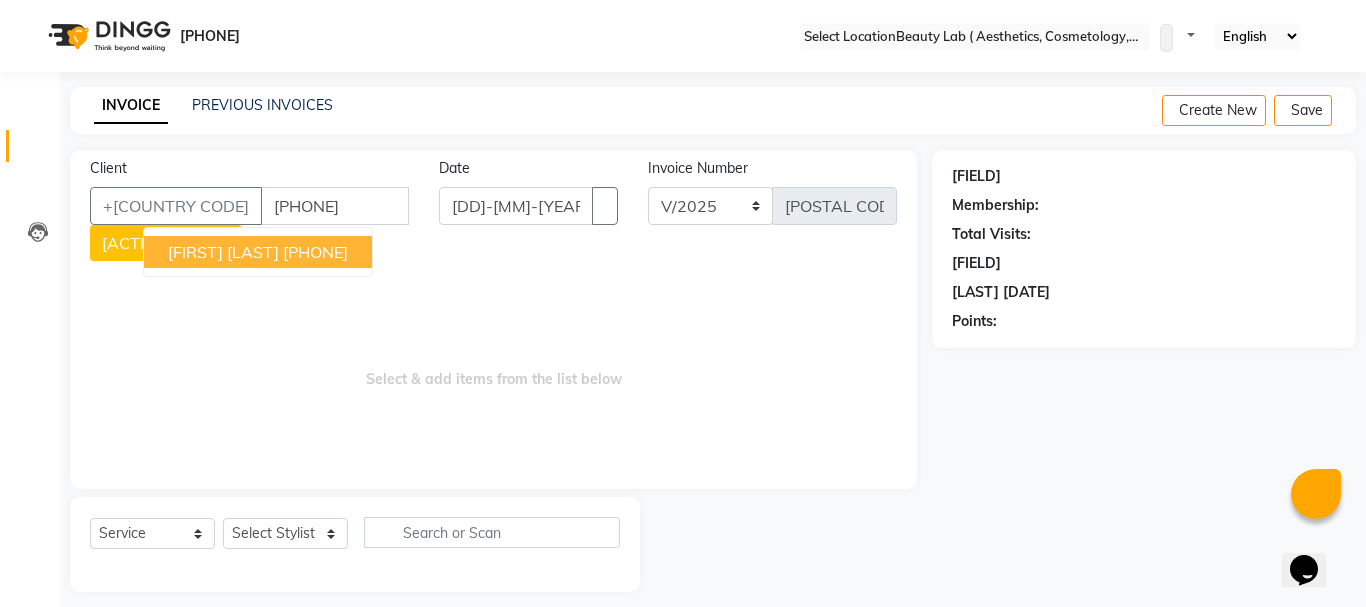 click on "[PHONE_MASK]" at bounding box center (315, 252) 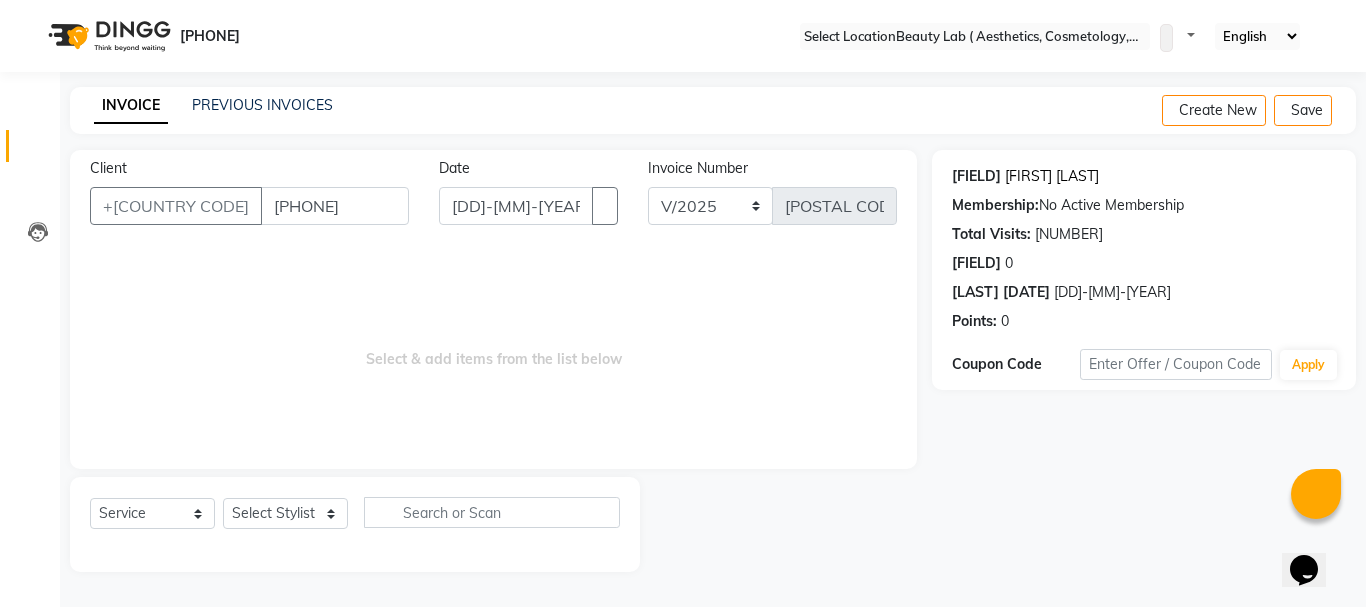 click on "[NAME]" at bounding box center [1052, 176] 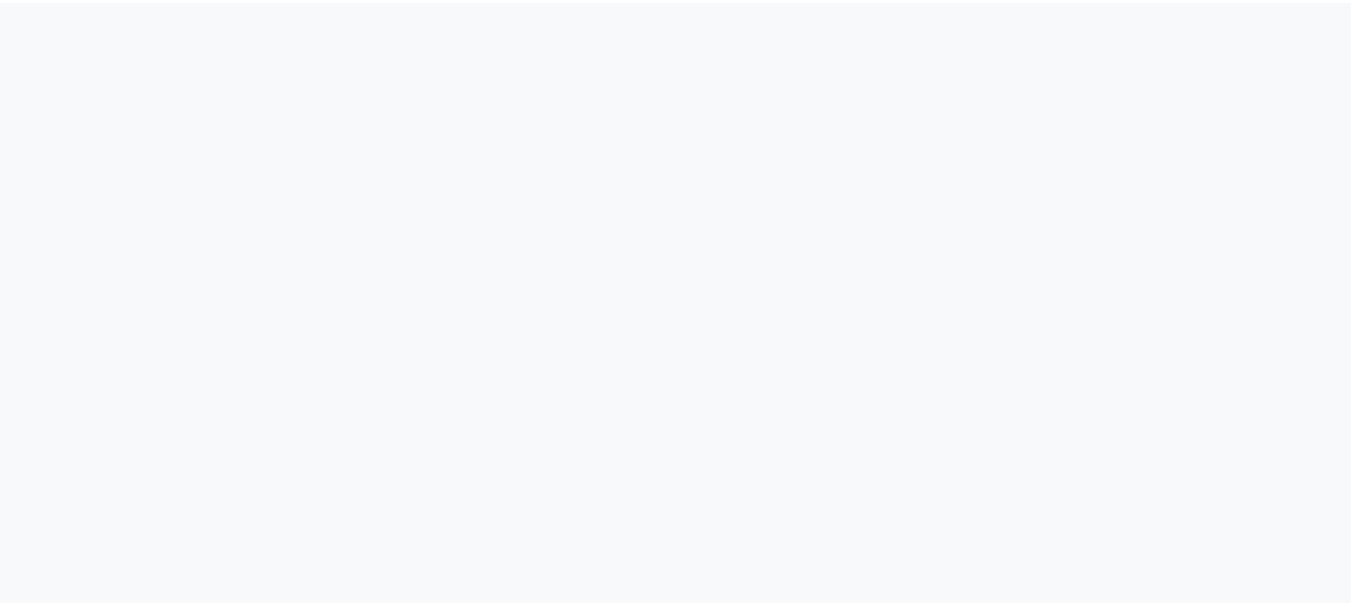 scroll, scrollTop: 0, scrollLeft: 0, axis: both 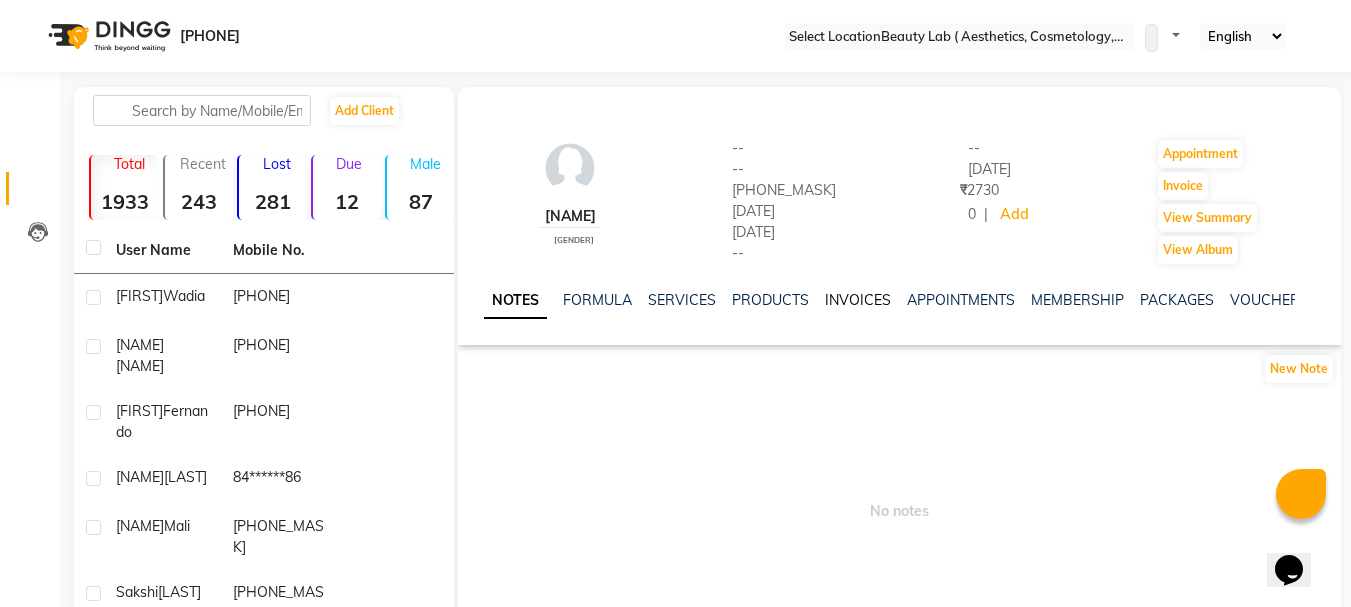 click on "INVOICES" at bounding box center [858, 300] 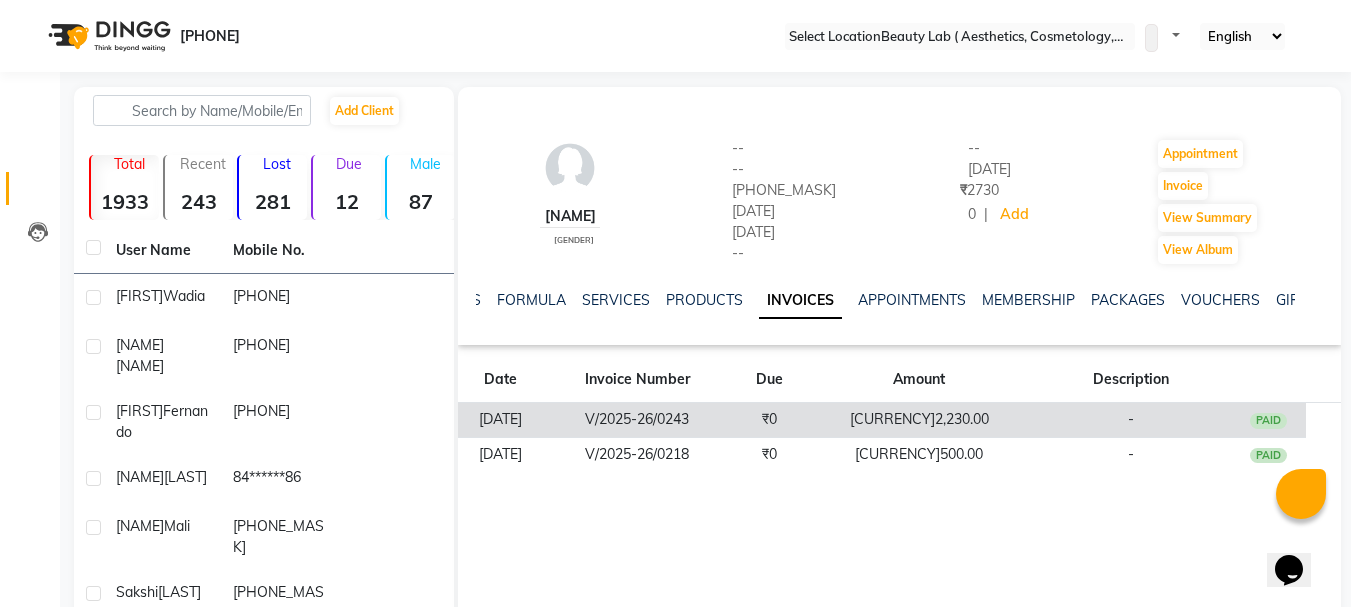 click on "[CURRENCY]2,230.00" at bounding box center [920, 420] 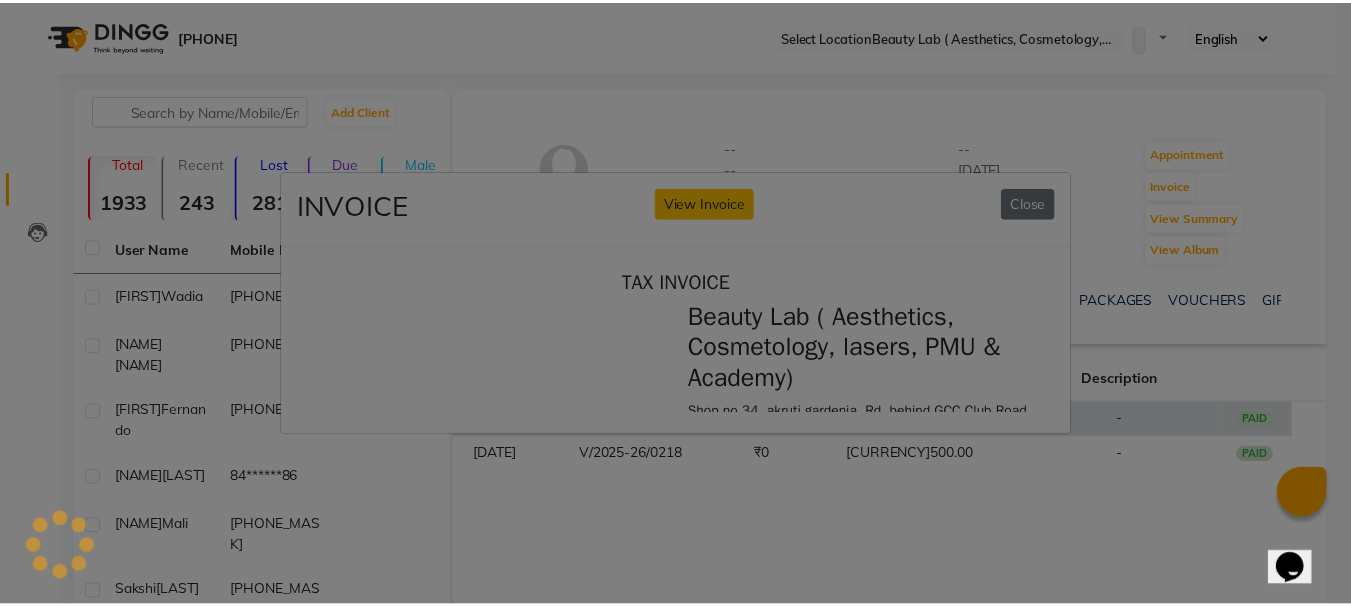 scroll, scrollTop: 0, scrollLeft: 0, axis: both 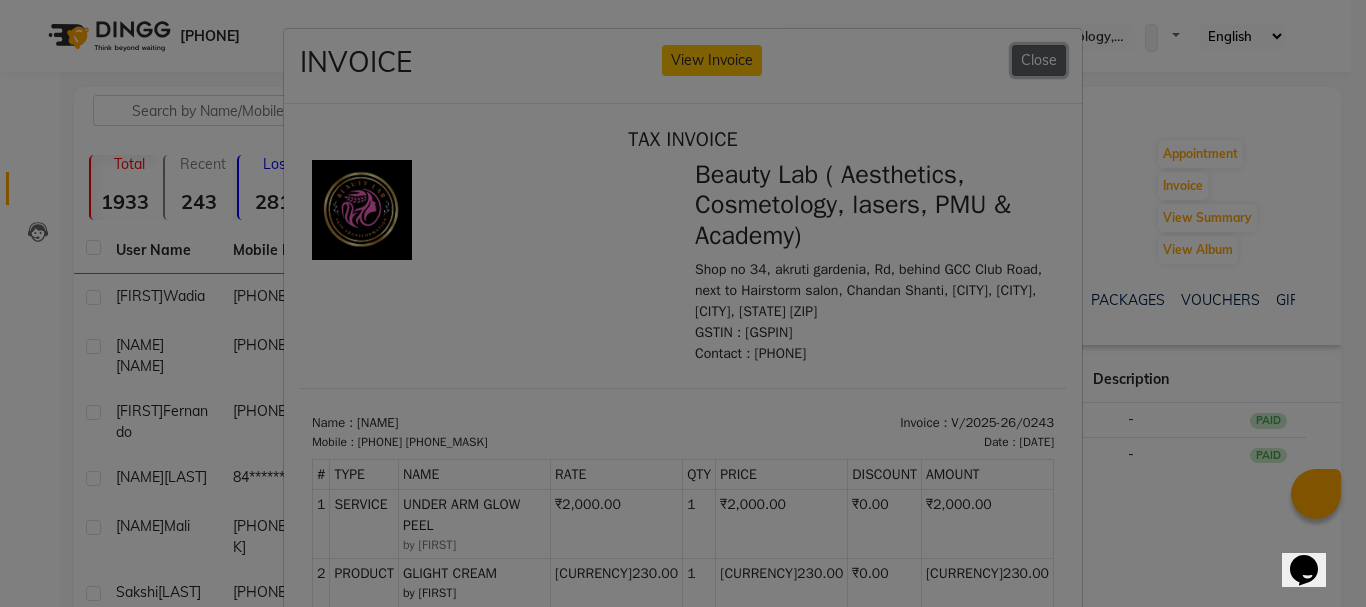click on "Close" at bounding box center [1039, 60] 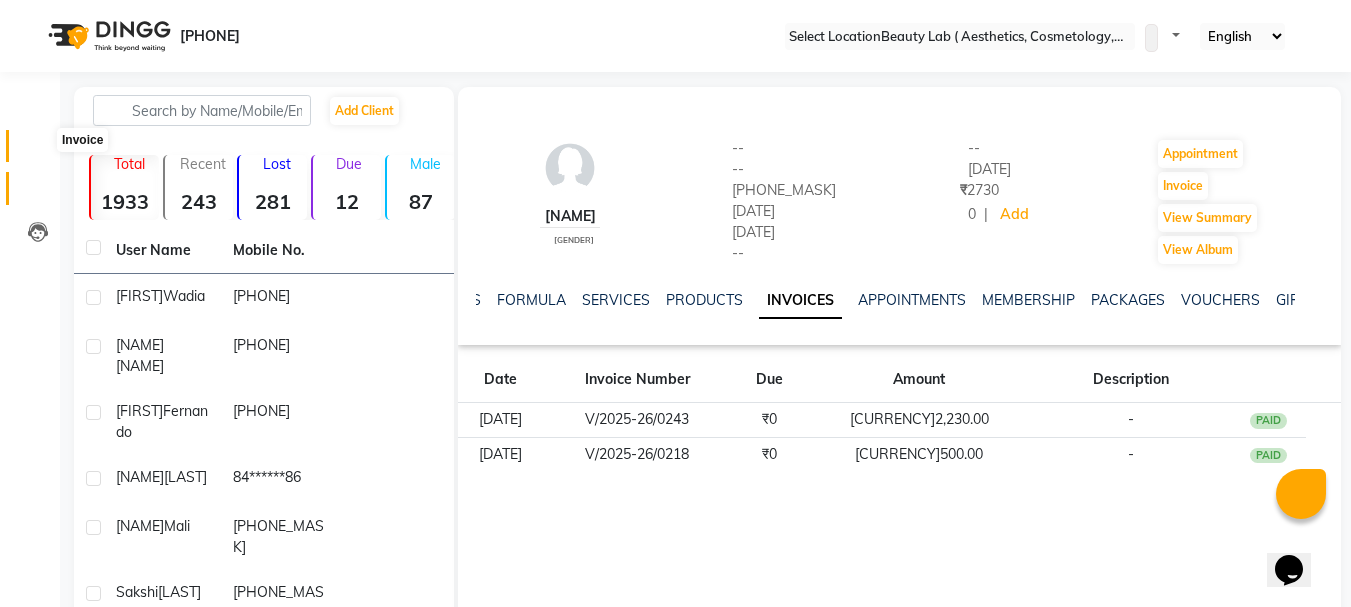 click at bounding box center (38, 151) 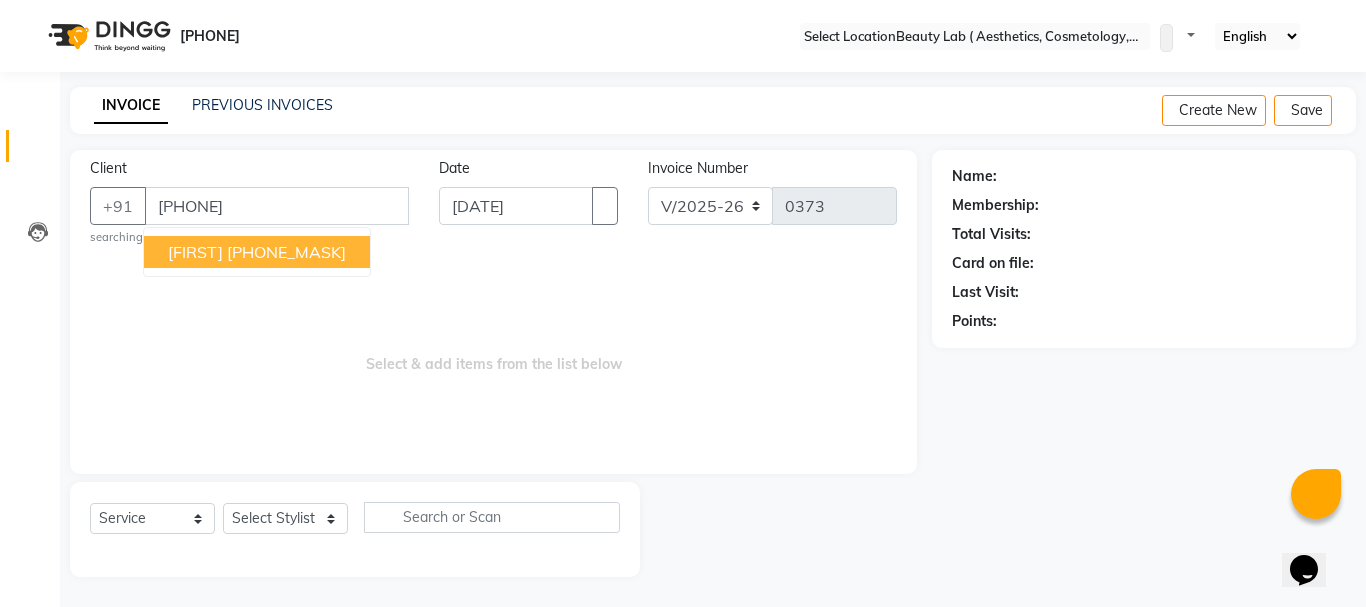 type on "[PHONE]" 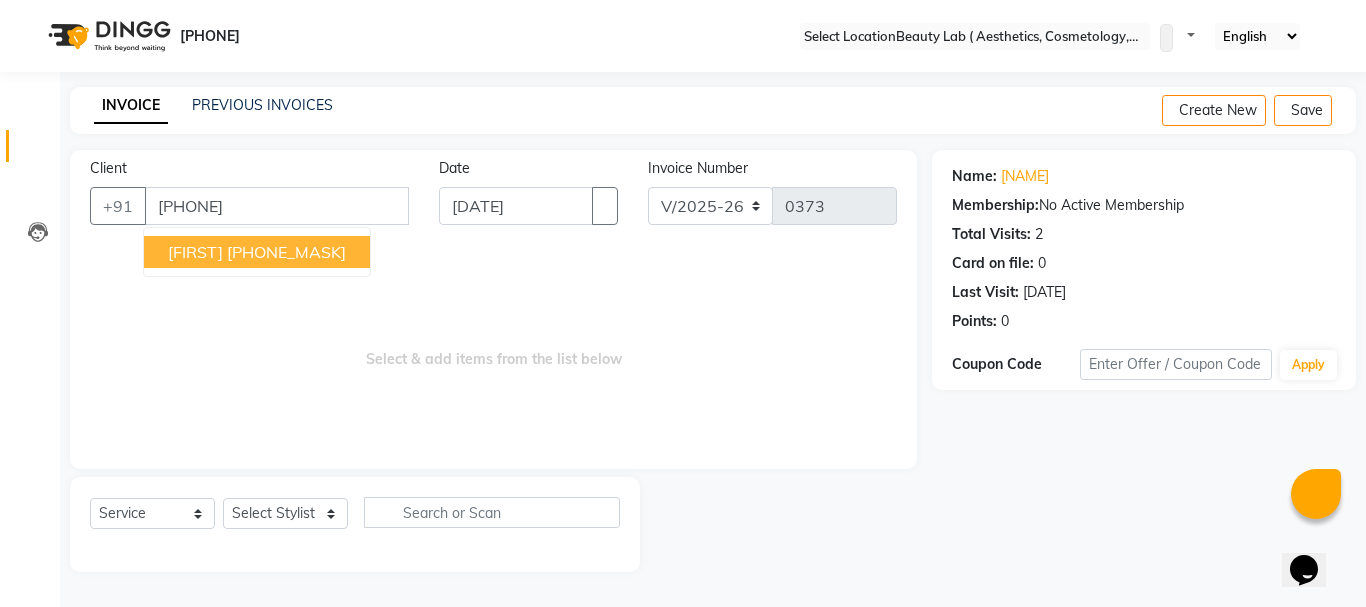 click on "[PHONE_MASK]" at bounding box center [286, 252] 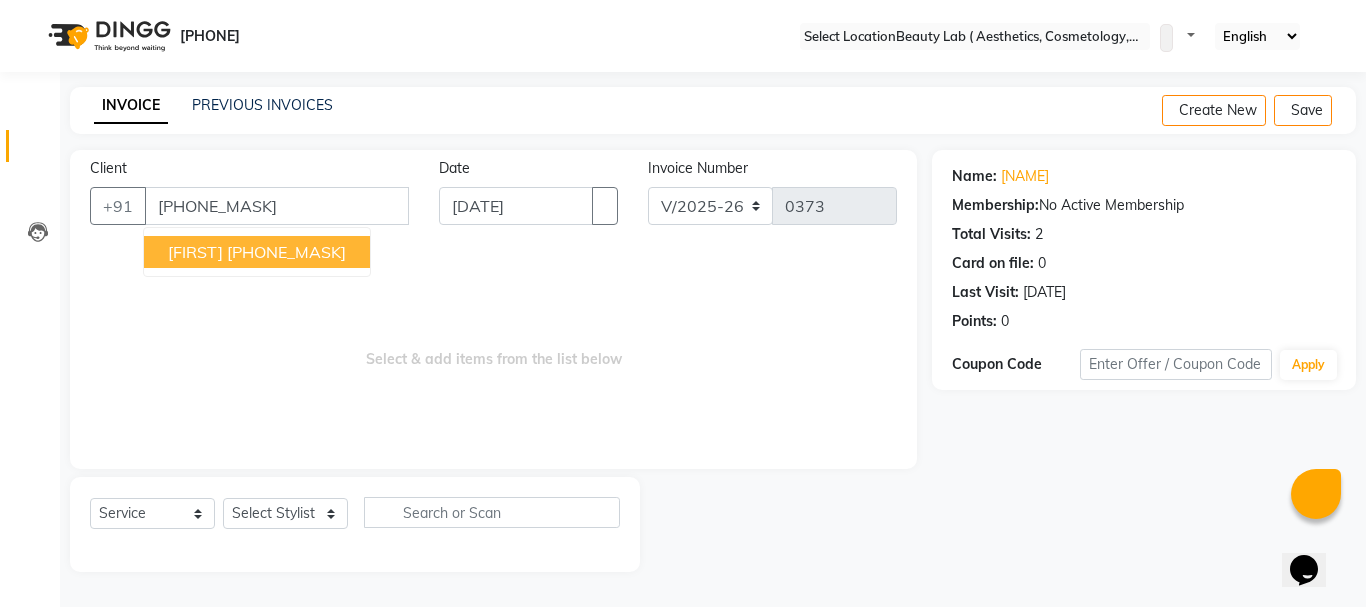 drag, startPoint x: 294, startPoint y: 250, endPoint x: 321, endPoint y: 268, distance: 32.449963 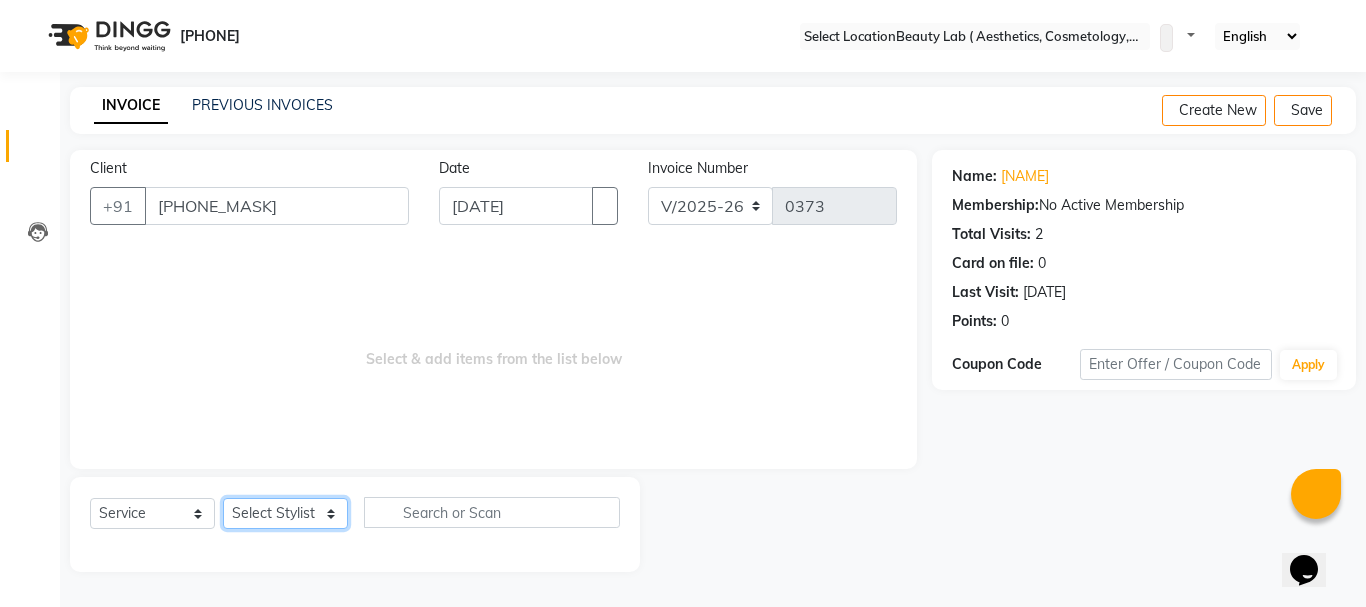 click on "Select Stylist [FIRST] [FIRST] [FIRST] [FIRST] [FIRST]" at bounding box center [285, 513] 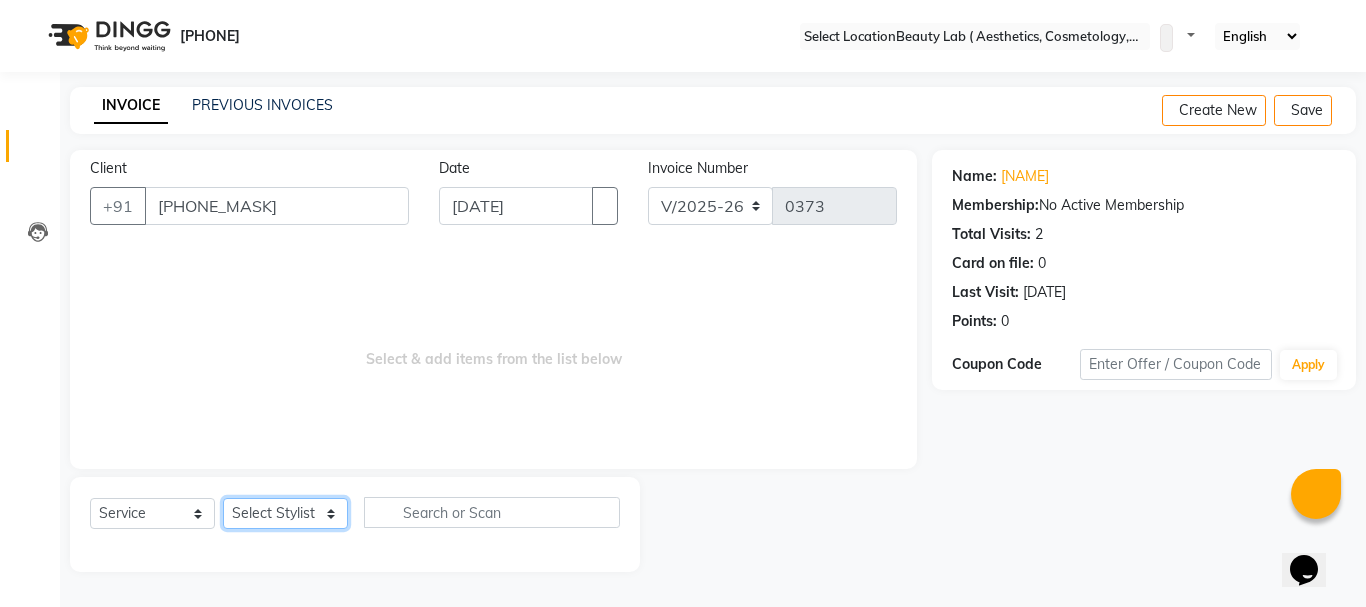 select on "59940" 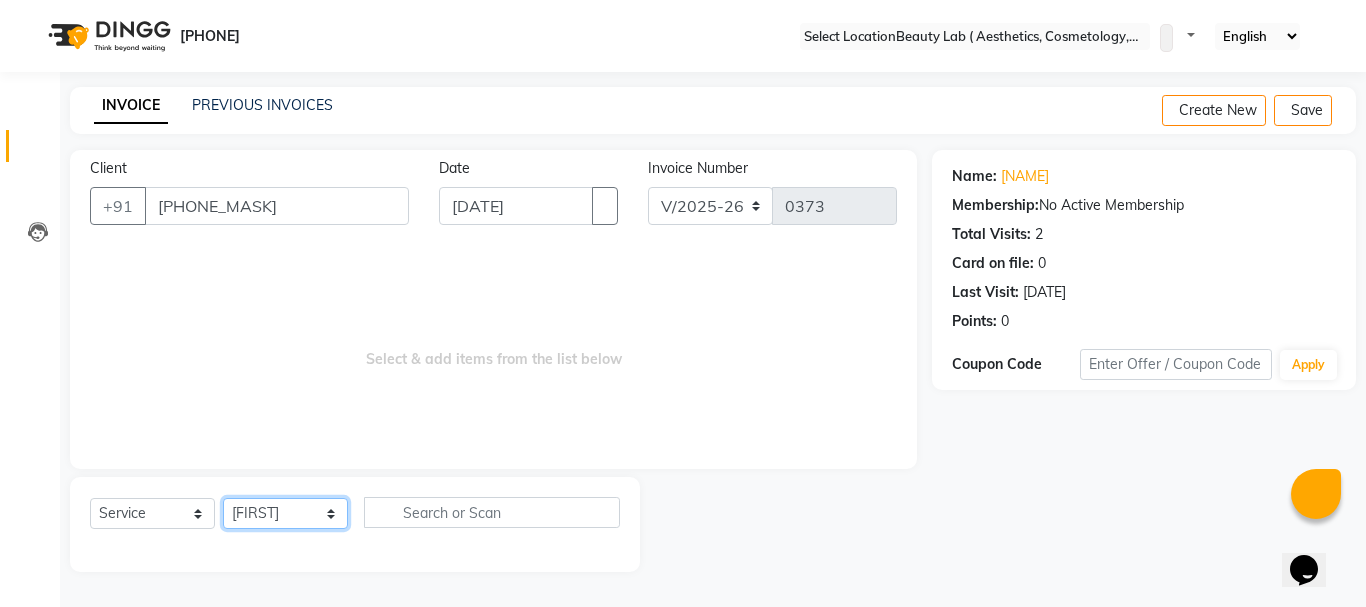 click on "Select Stylist [FIRST] [FIRST] [FIRST] [FIRST] [FIRST]" at bounding box center [285, 513] 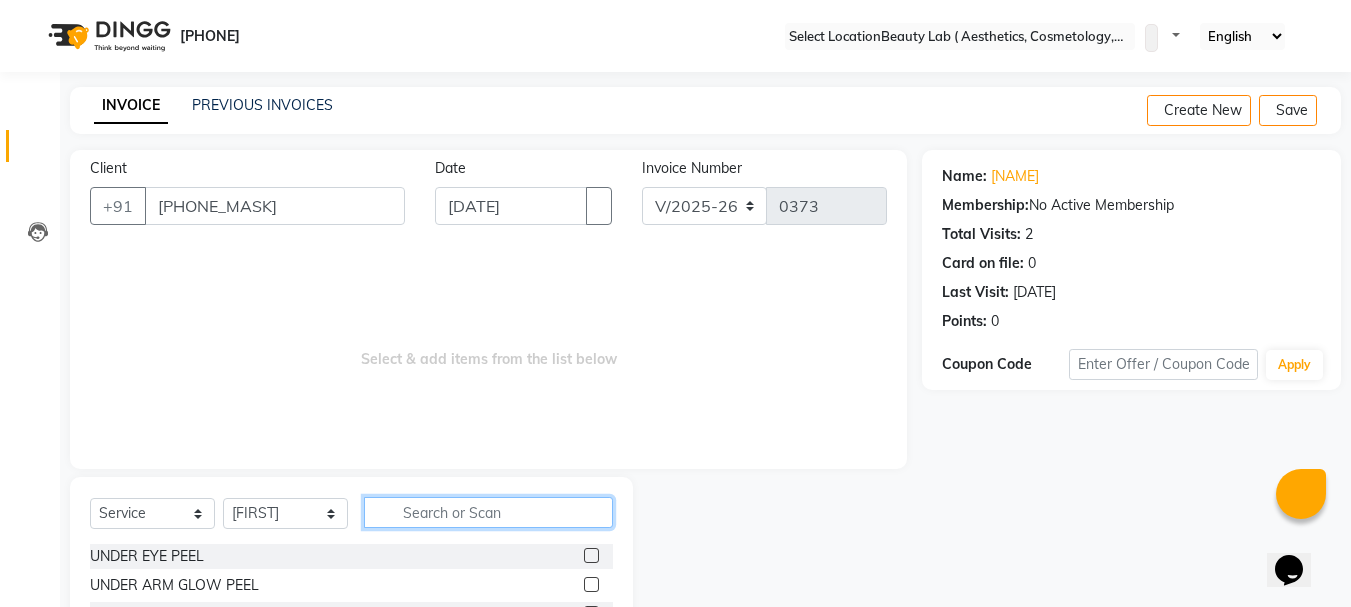 click at bounding box center (488, 512) 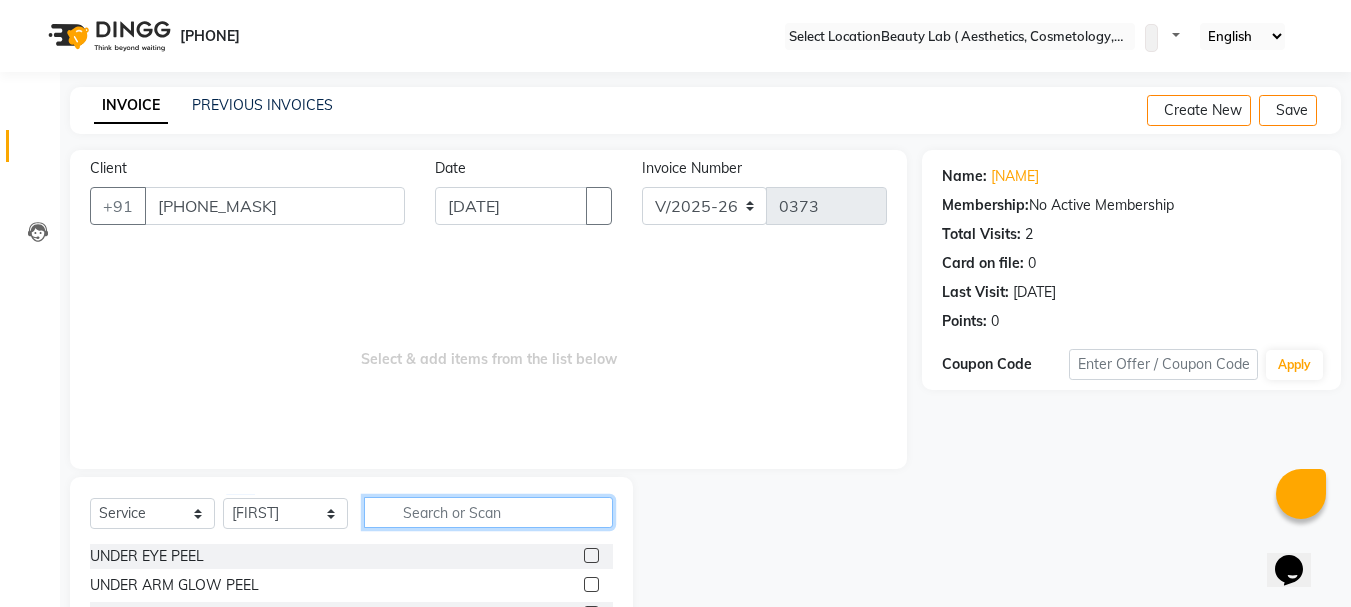 click at bounding box center (488, 512) 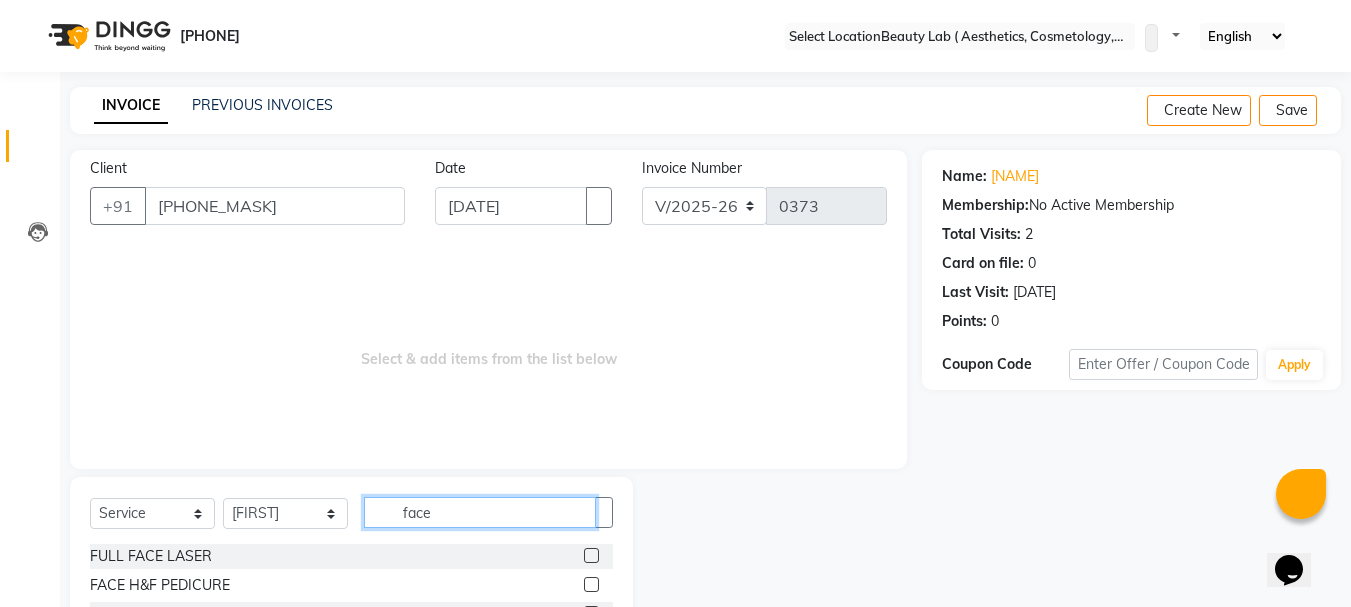 type on "face" 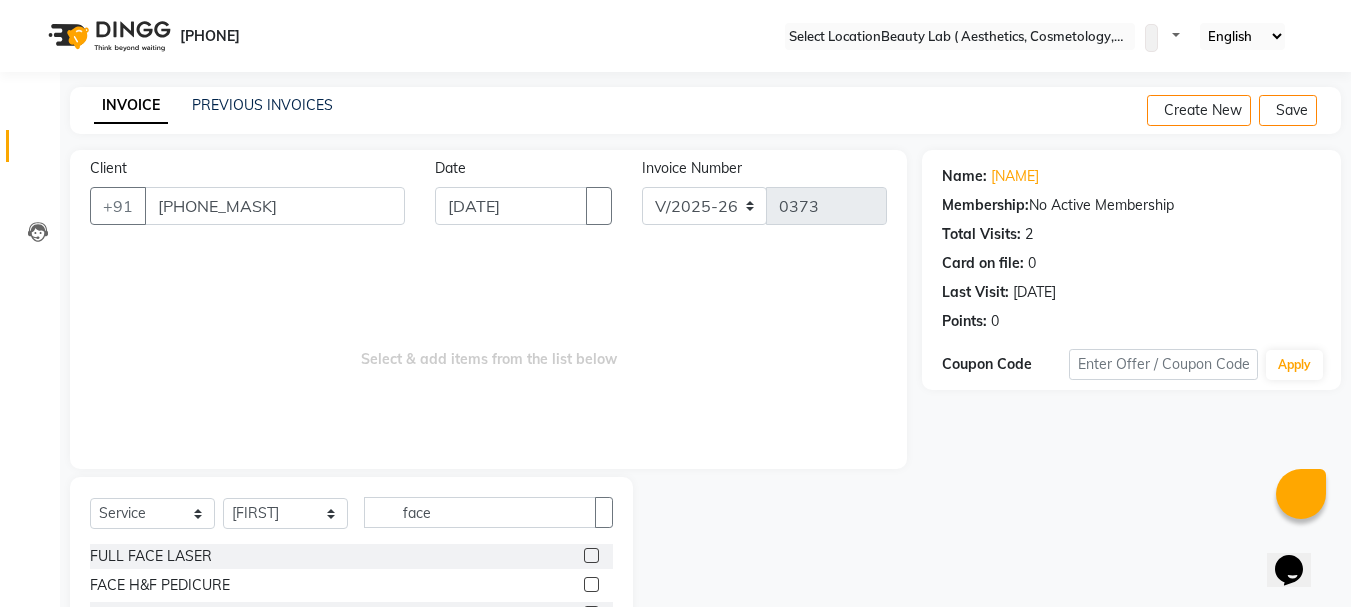 click at bounding box center (591, 555) 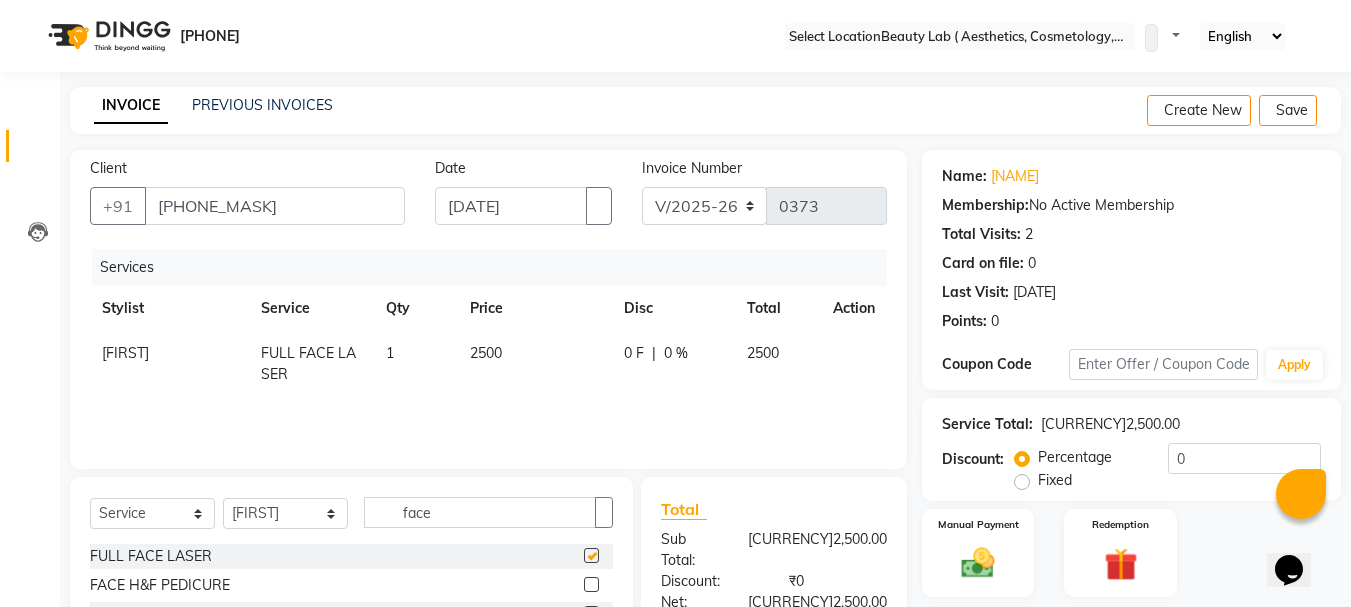 click at bounding box center (591, 555) 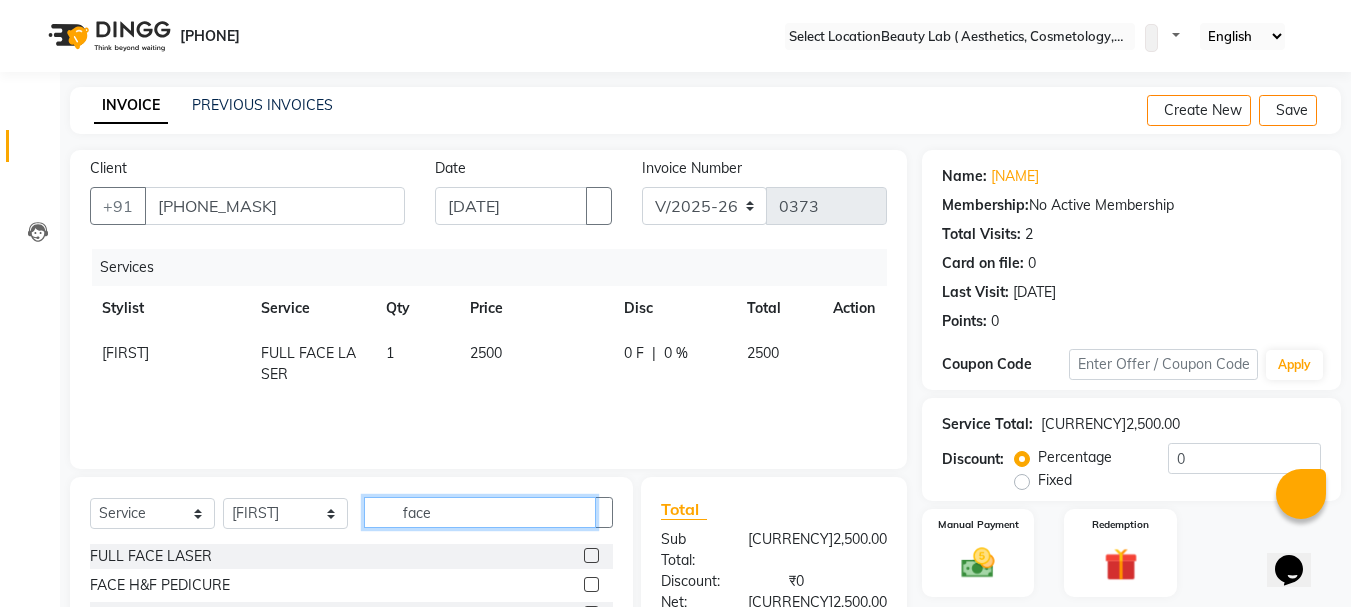click on "face" at bounding box center [480, 512] 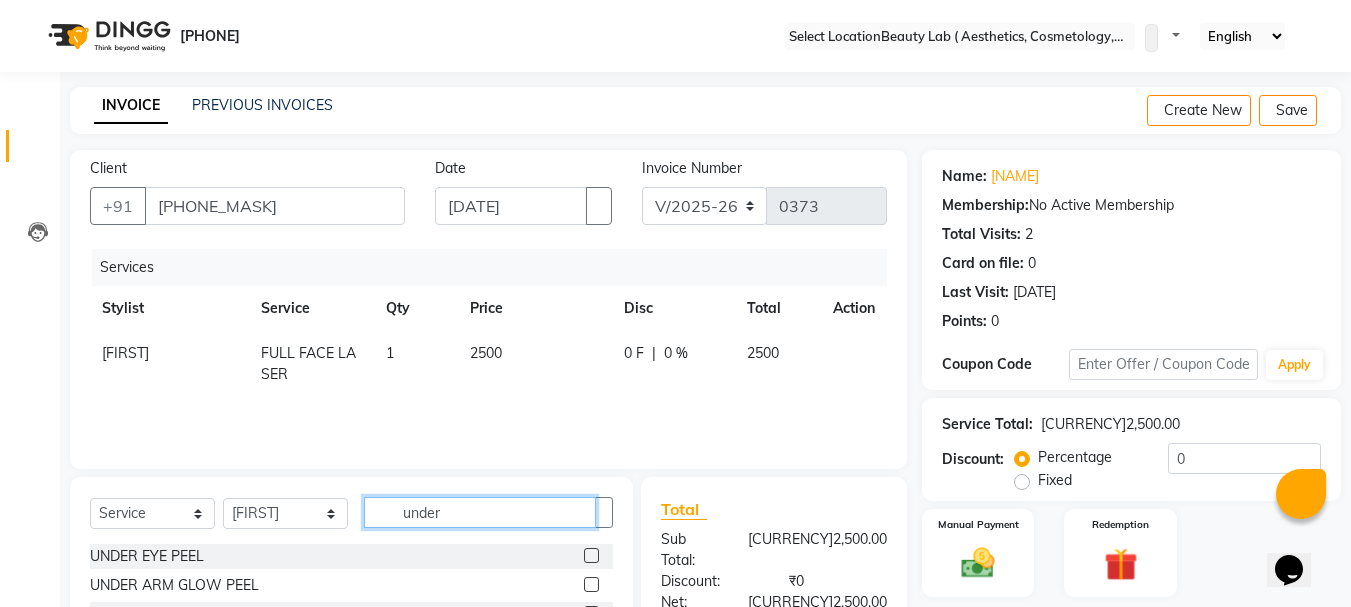 scroll, scrollTop: 5, scrollLeft: 0, axis: vertical 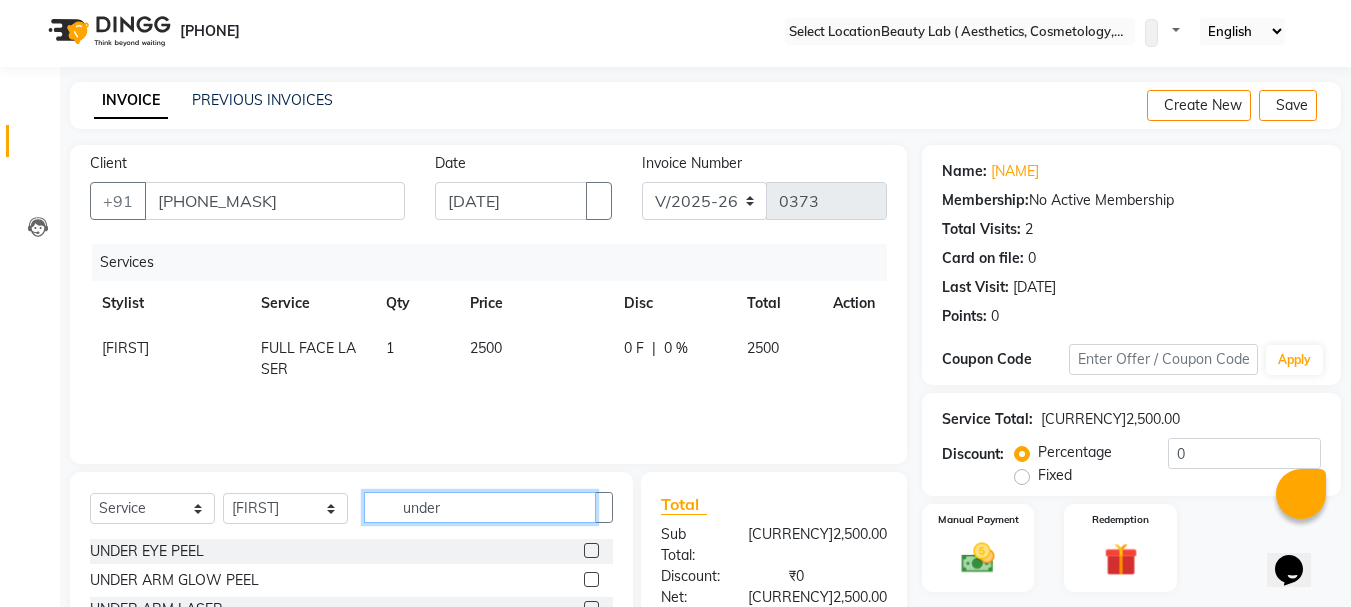 type on "under" 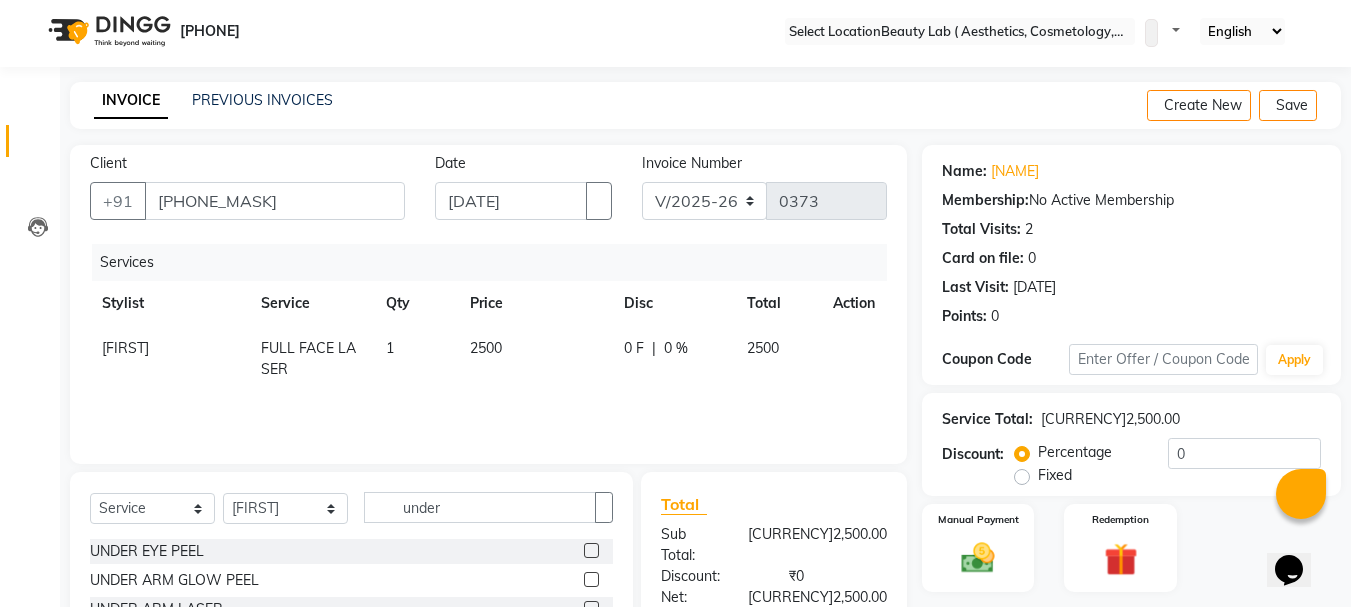 click on "Manual Payment Redemption" at bounding box center [1131, 548] 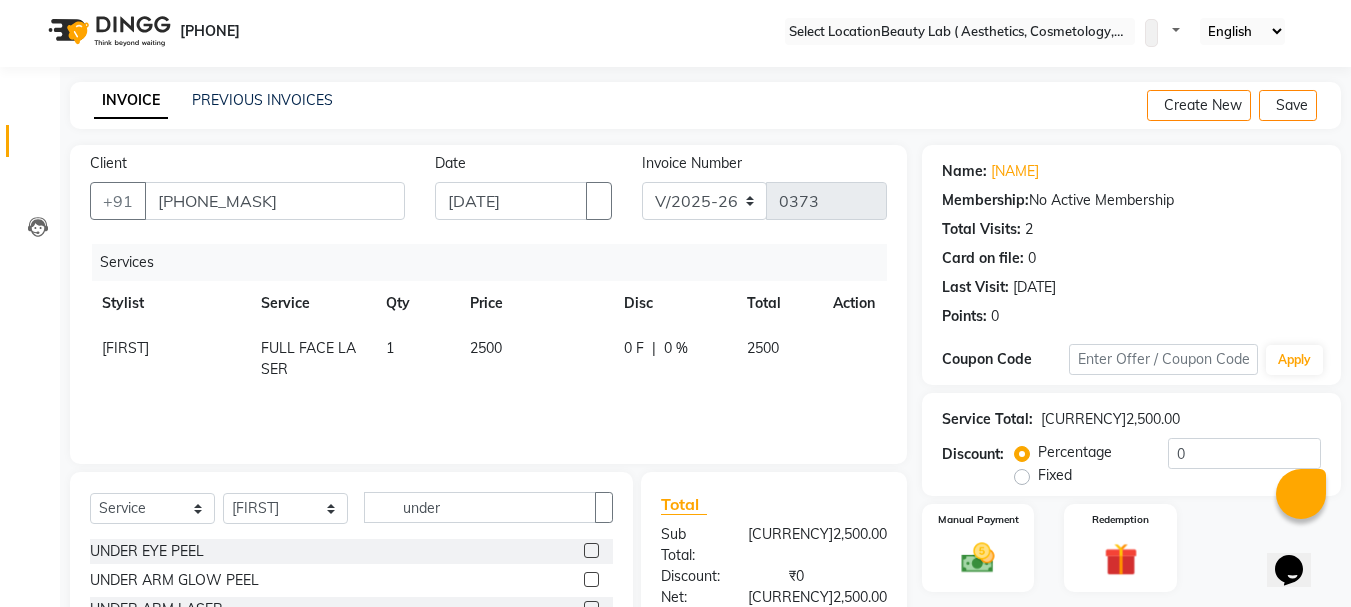 click at bounding box center [591, 608] 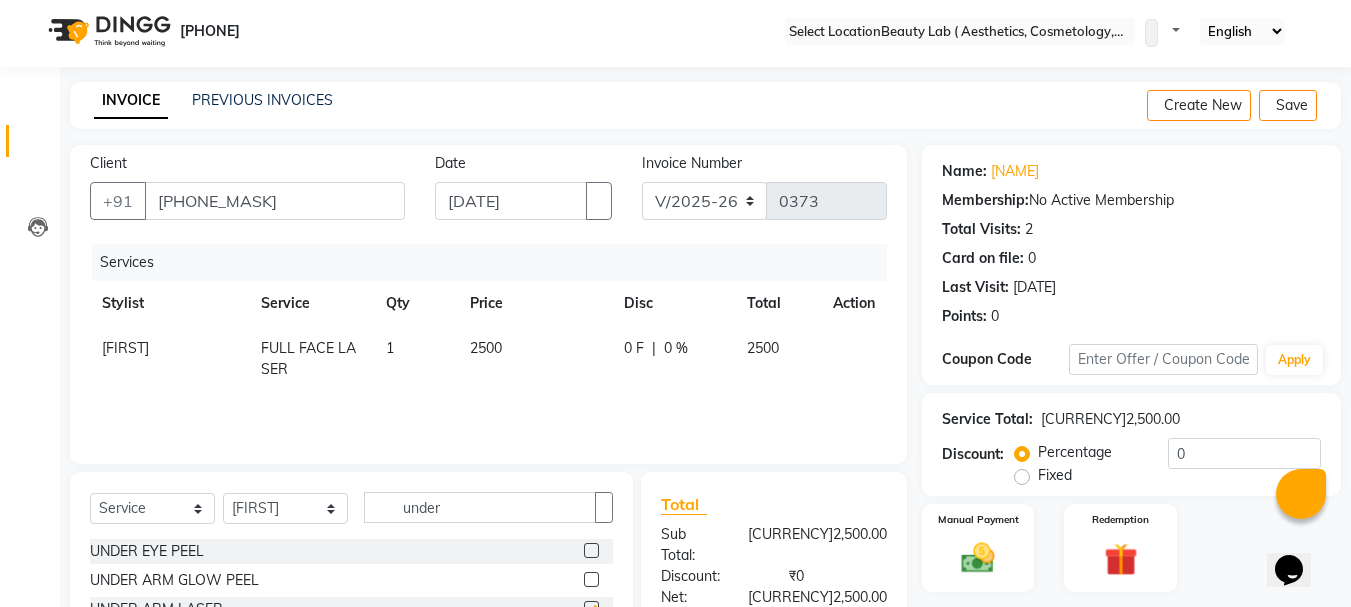 click at bounding box center (590, 553) 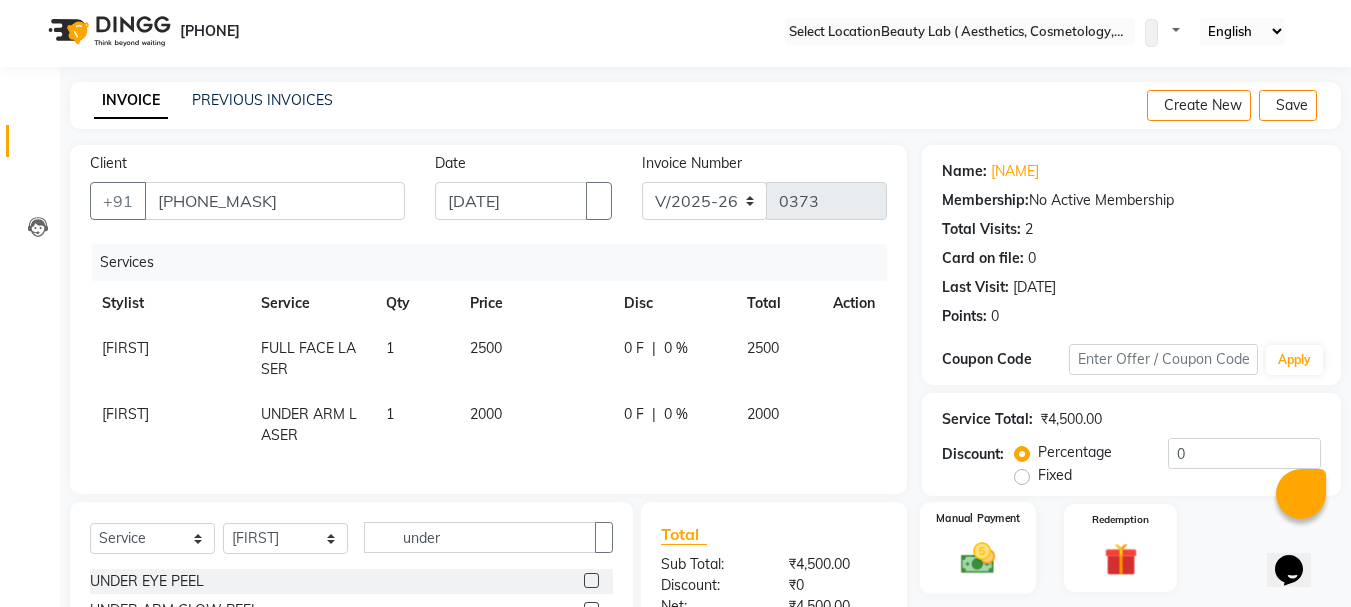 click at bounding box center [978, 558] 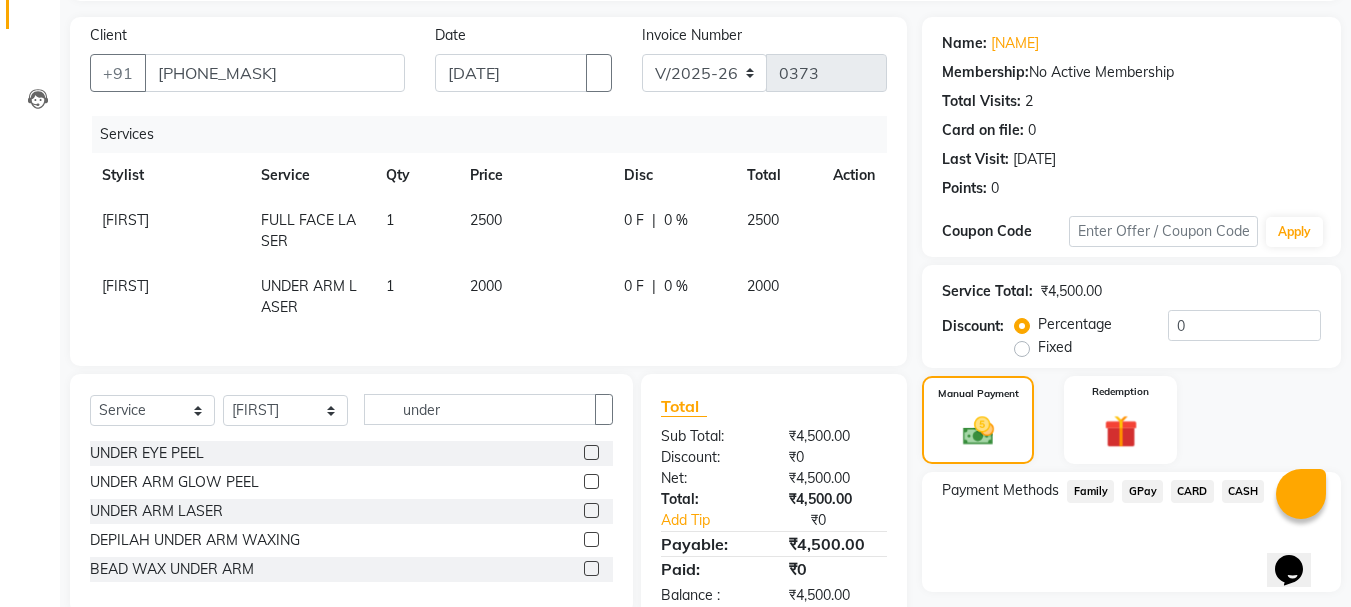 scroll, scrollTop: 196, scrollLeft: 0, axis: vertical 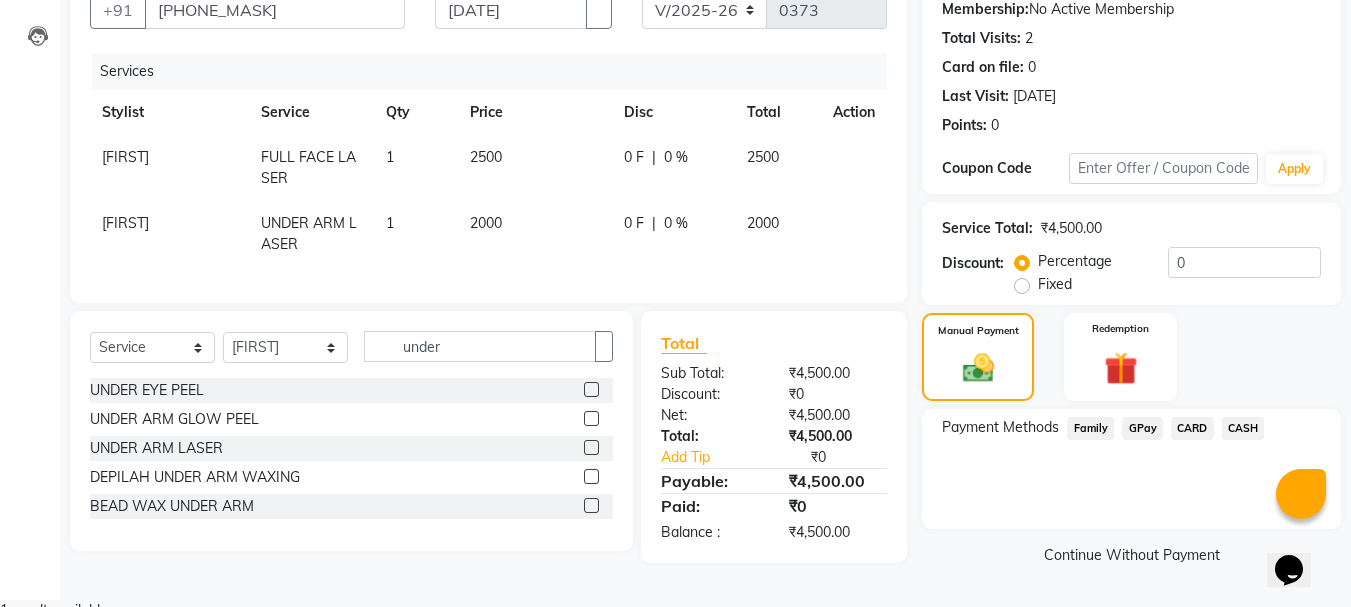 click on "Family" at bounding box center [1090, 428] 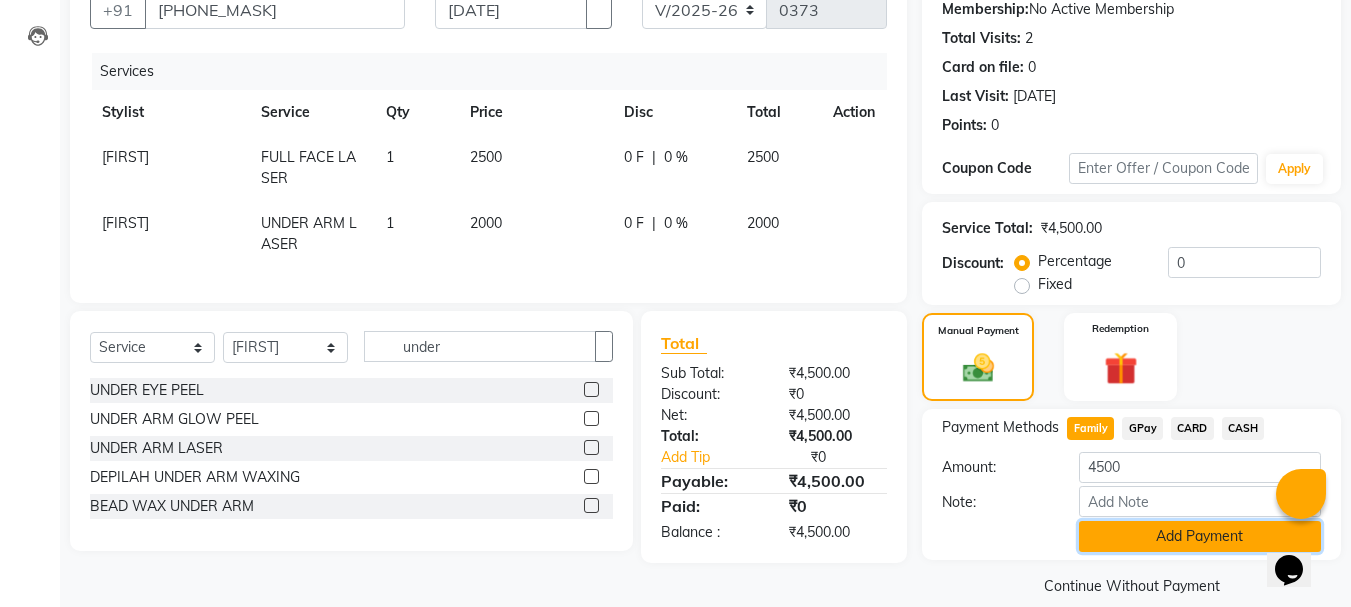 click on "Add Payment" at bounding box center (1200, 536) 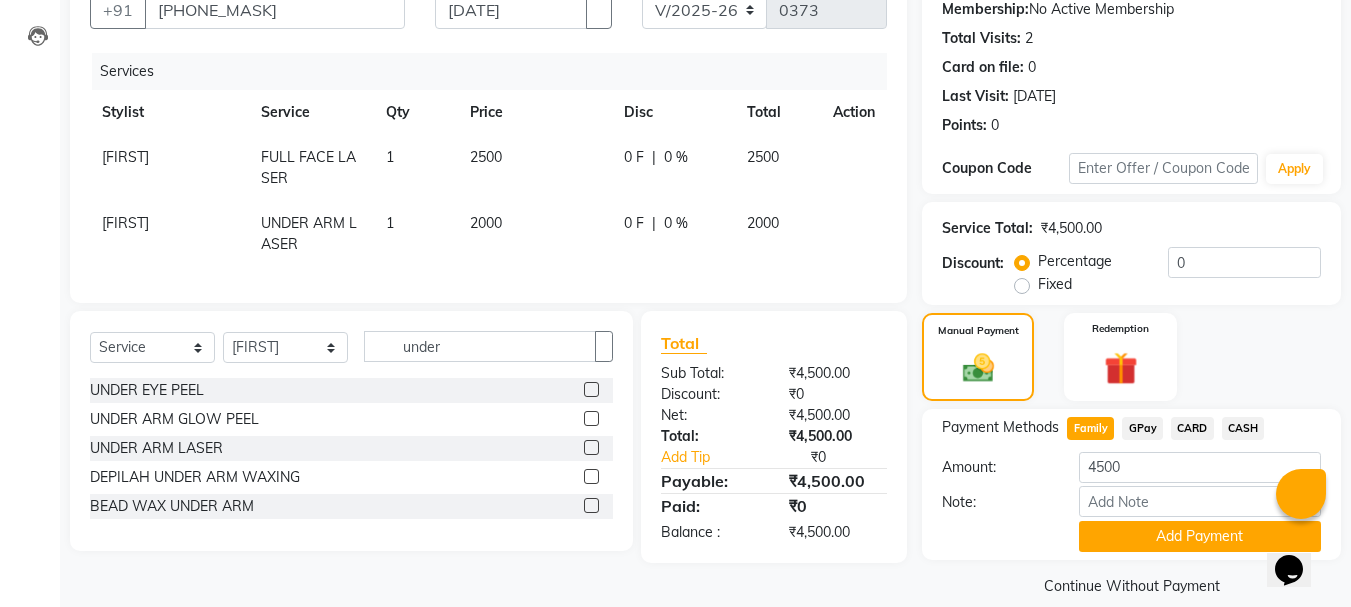 click on "Name: [NAME]  Membership:  No Active Membership  Total Visits:  2 Card on file:  0 Last Visit:   [DATE] Points:   0  Coupon Code Apply Service Total:  ₹4,500.00  Discount:  Percentage   Fixed  0 Manual Payment Redemption Payment Methods  Family   GPay   CARD   CASH  Amount: 4500 Note: Add Payment  Continue Without Payment" at bounding box center [1139, 277] 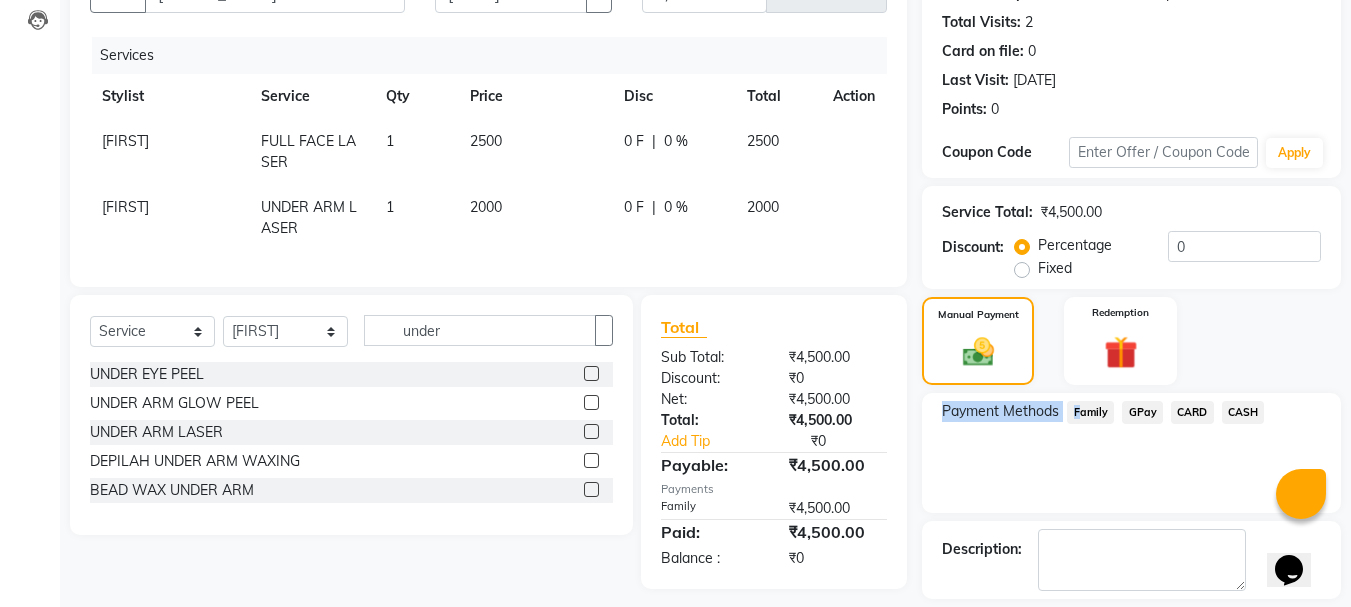 scroll, scrollTop: 309, scrollLeft: 0, axis: vertical 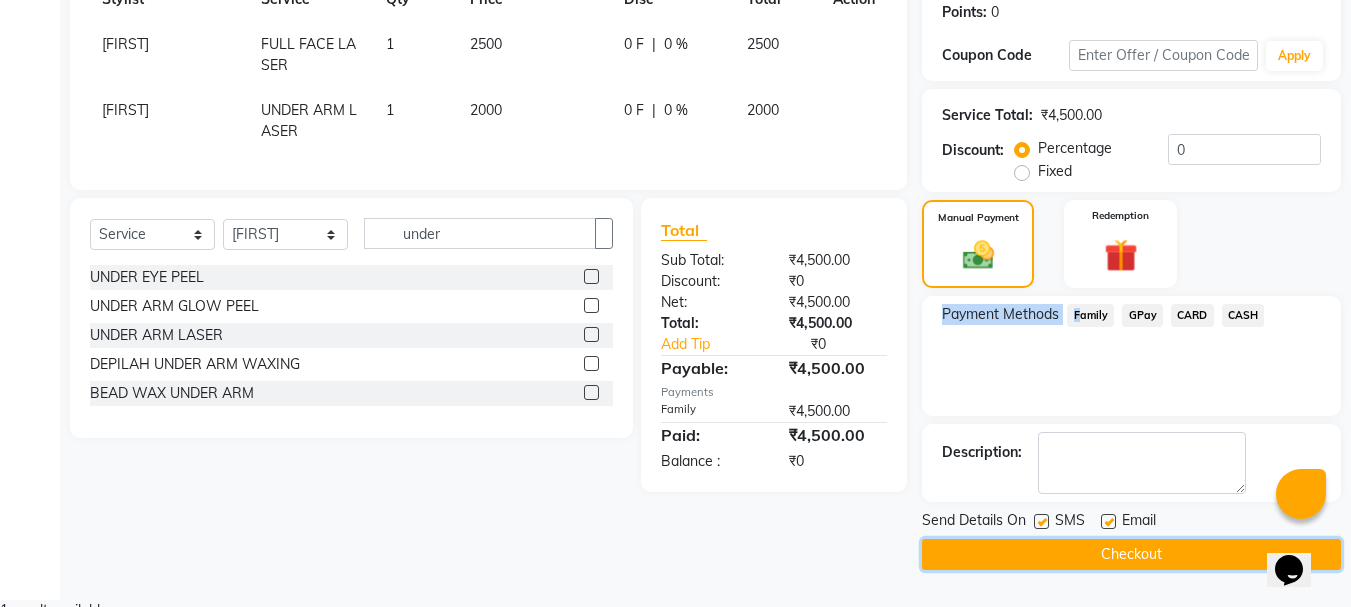 click on "Checkout" at bounding box center (1131, 554) 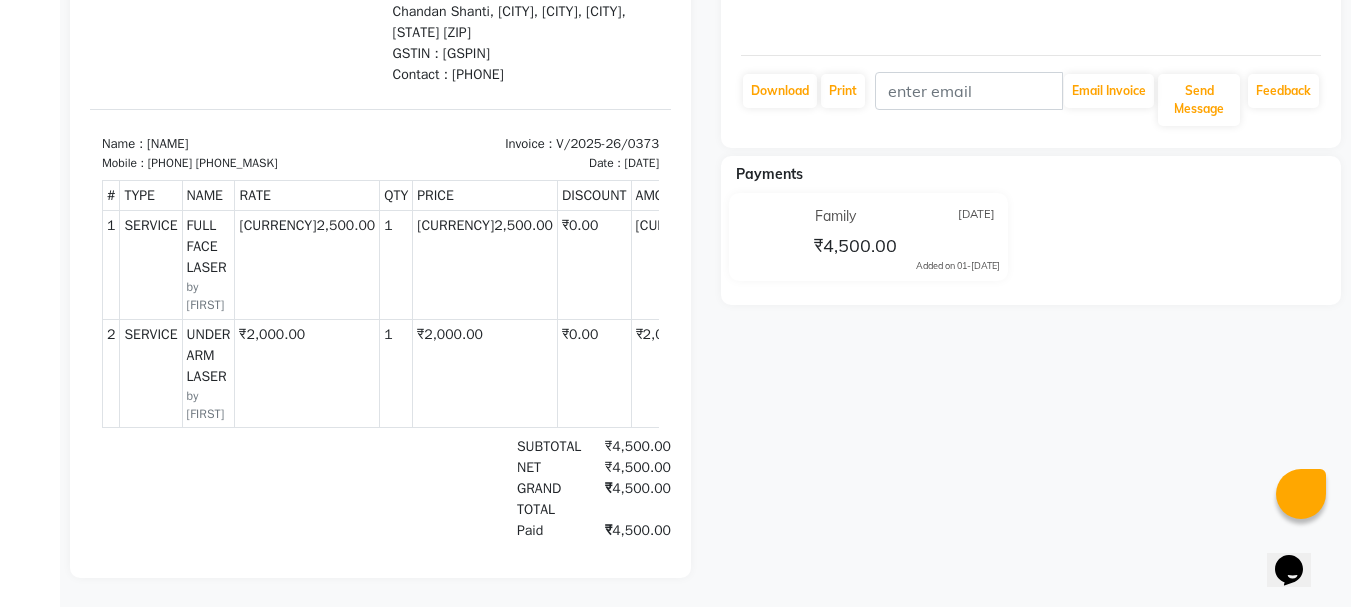 scroll, scrollTop: 360, scrollLeft: 0, axis: vertical 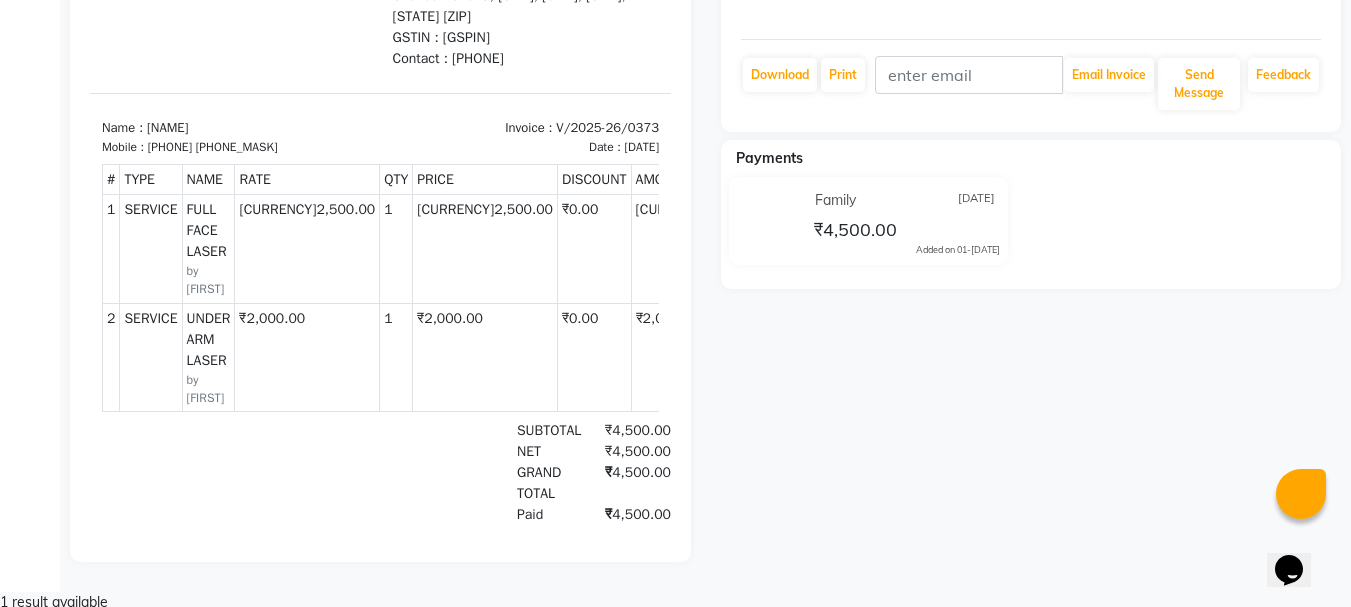 click on "Payments Family 01-[DATE] ₹4,500.00  Added on 01-[DATE]" at bounding box center (1031, 214) 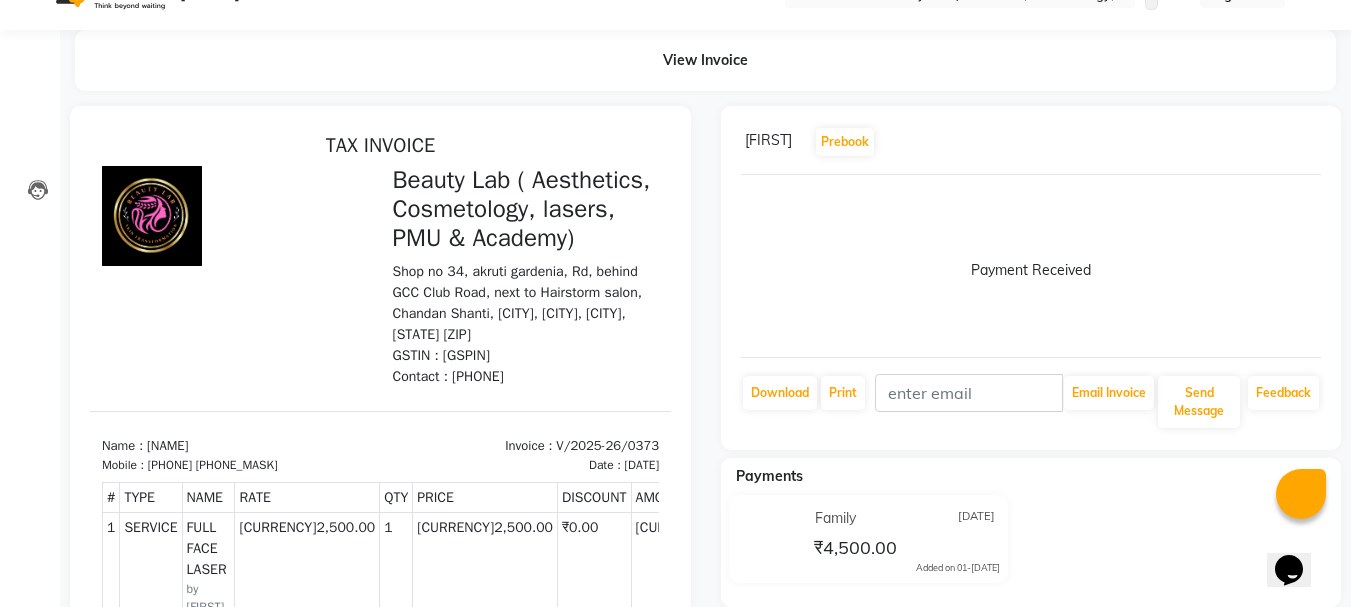 scroll, scrollTop: 0, scrollLeft: 0, axis: both 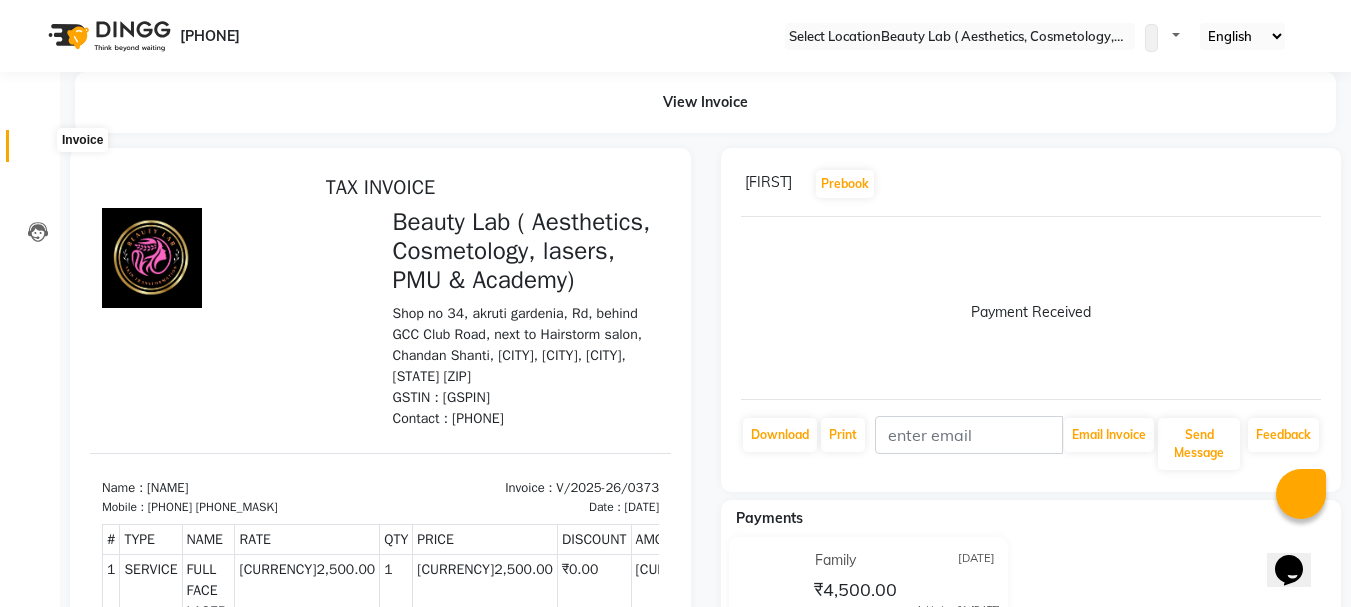 click at bounding box center (38, 151) 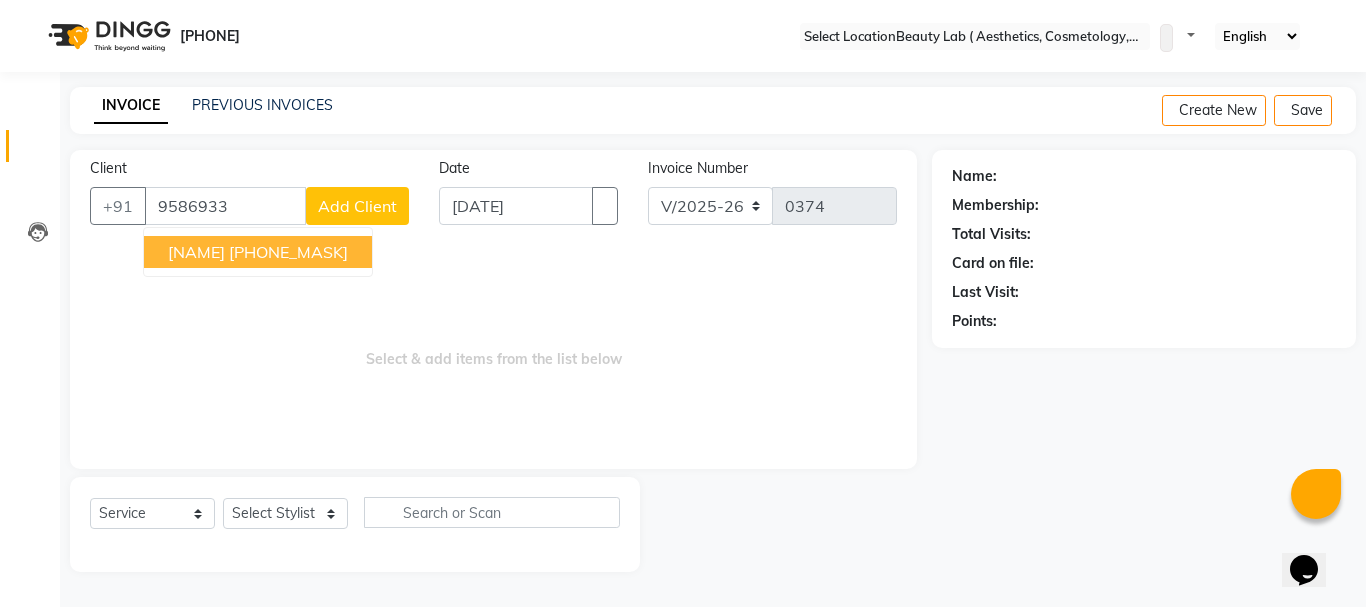 click on "[PHONE_MASK]" at bounding box center (288, 252) 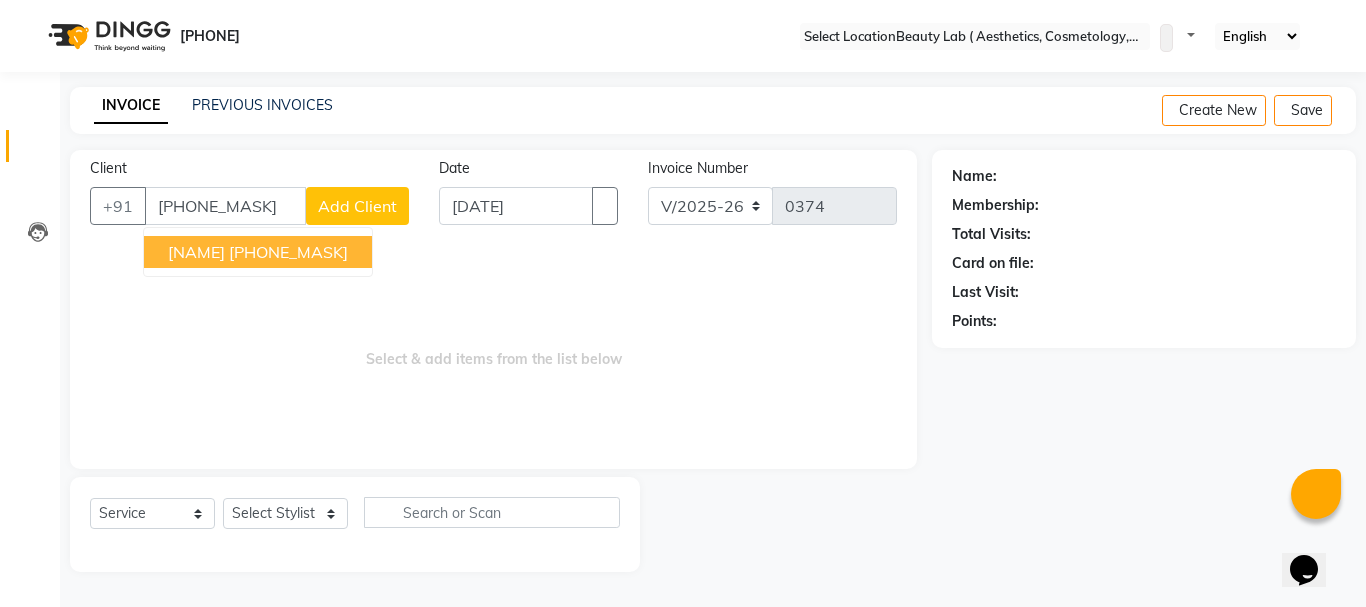 type on "[PHONE_MASK]" 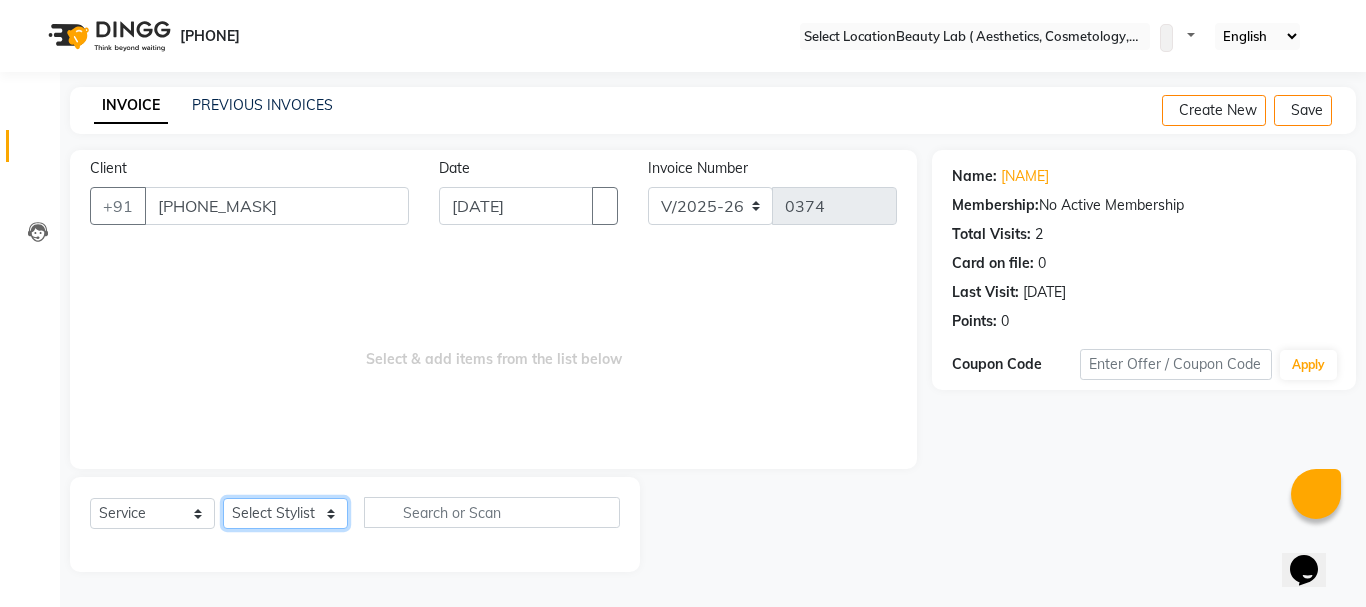 click on "Select Stylist [FIRST] [FIRST] [FIRST] [FIRST] [FIRST]" at bounding box center (285, 513) 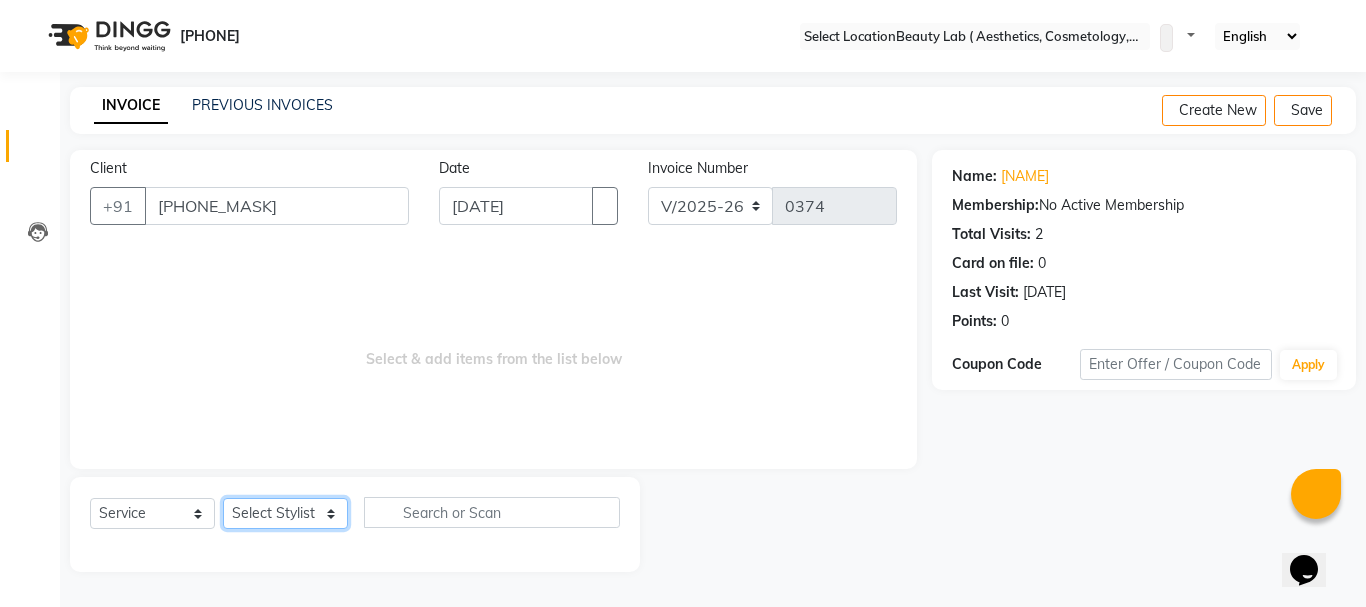 select on "59940" 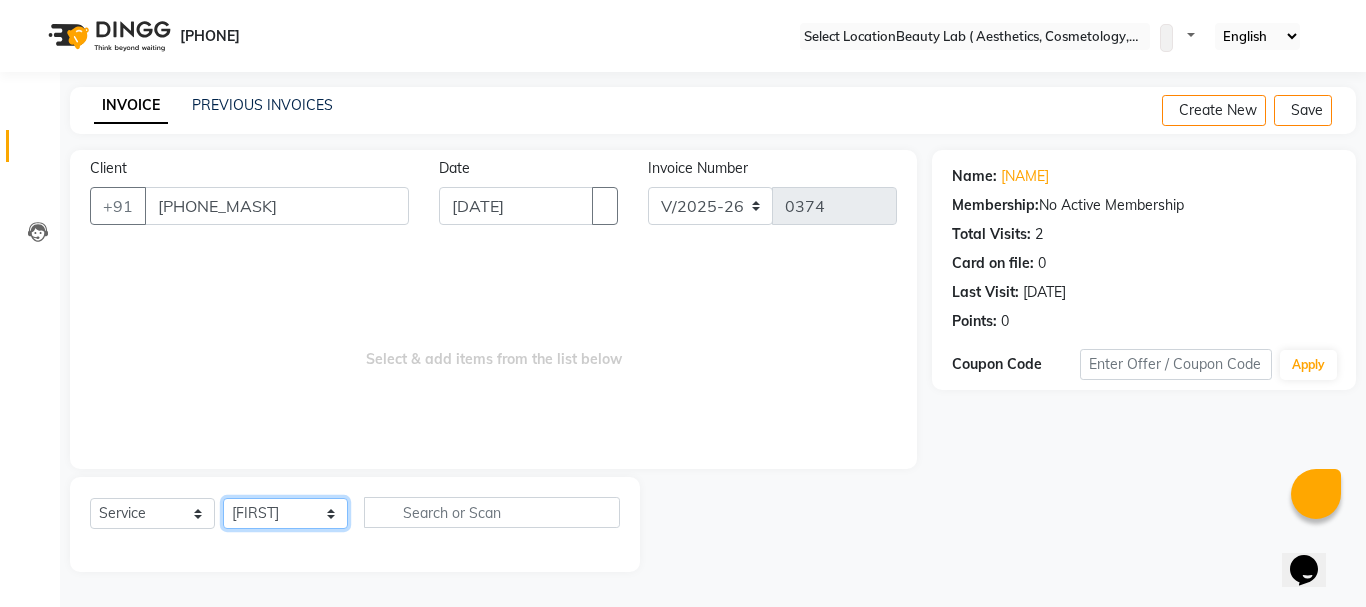 click on "Select Stylist [FIRST] [FIRST] [FIRST] [FIRST] [FIRST]" at bounding box center (285, 513) 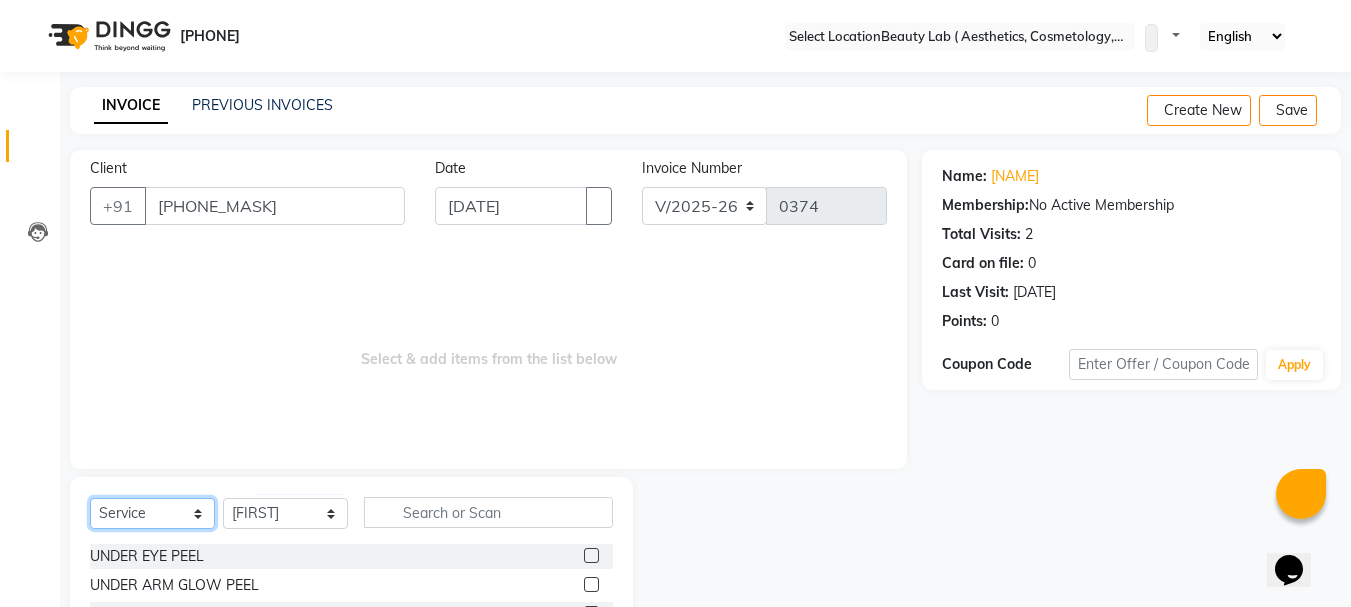 click on "Select  Service  Product  Membership  Package Voucher Prepaid Gift Card" at bounding box center (152, 513) 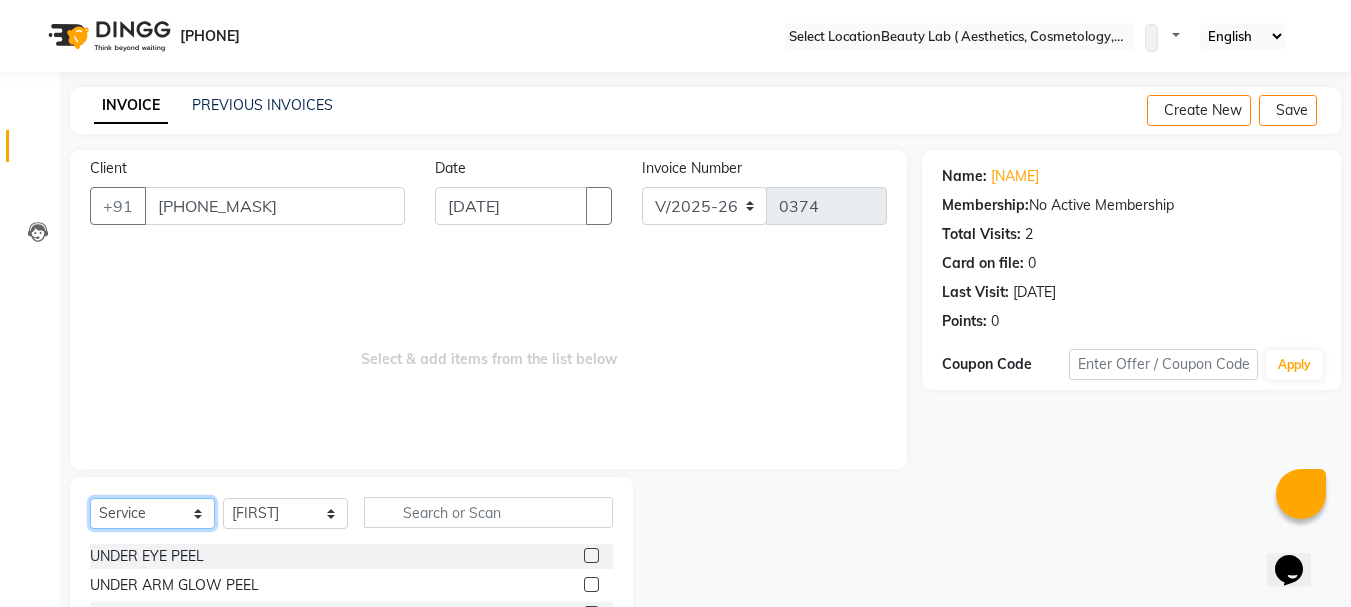 select on "product" 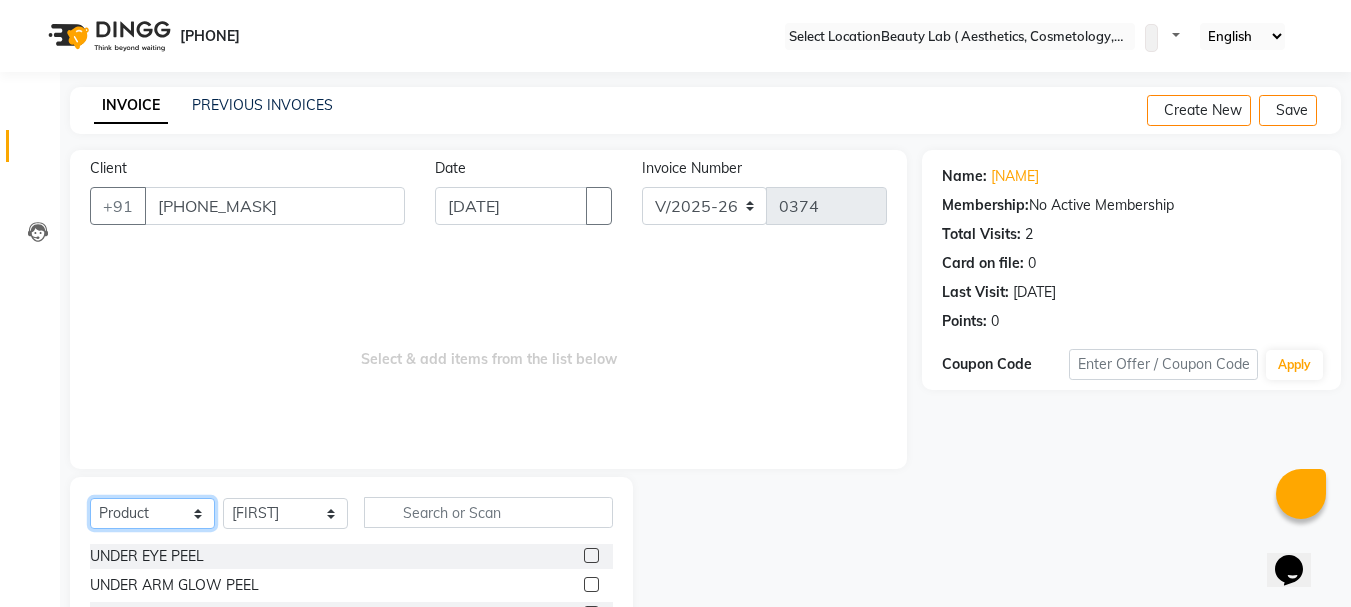 click on "Select  Service  Product  Membership  Package Voucher Prepaid Gift Card" at bounding box center (152, 513) 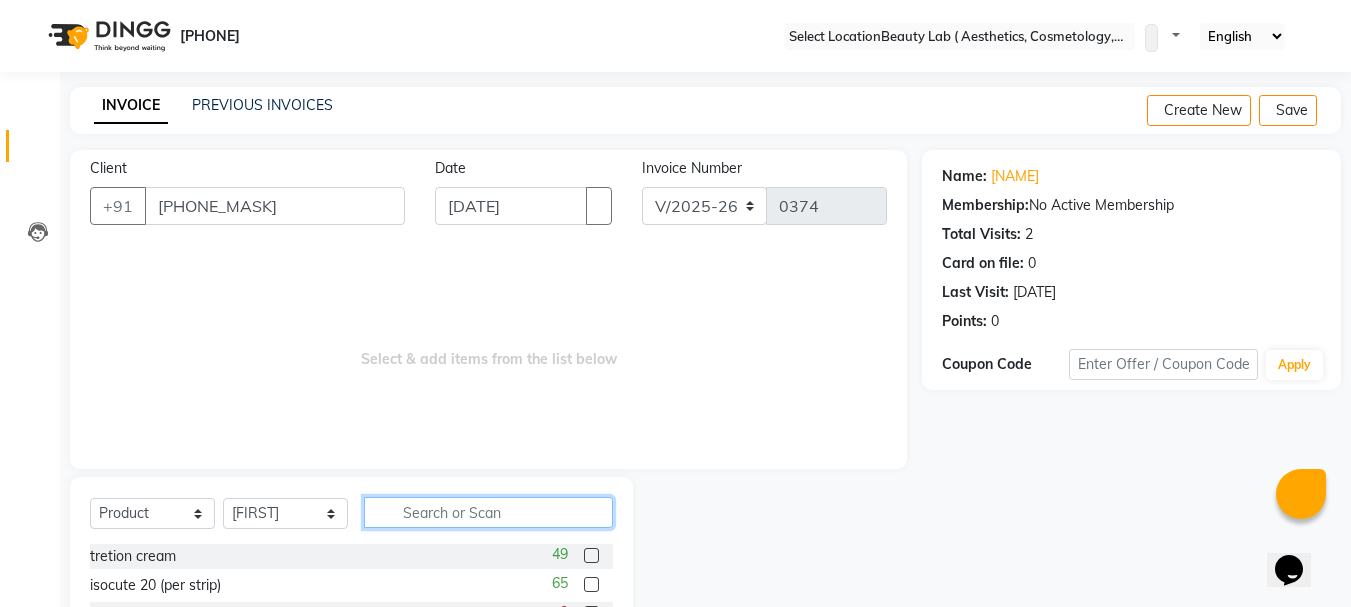 click at bounding box center [488, 512] 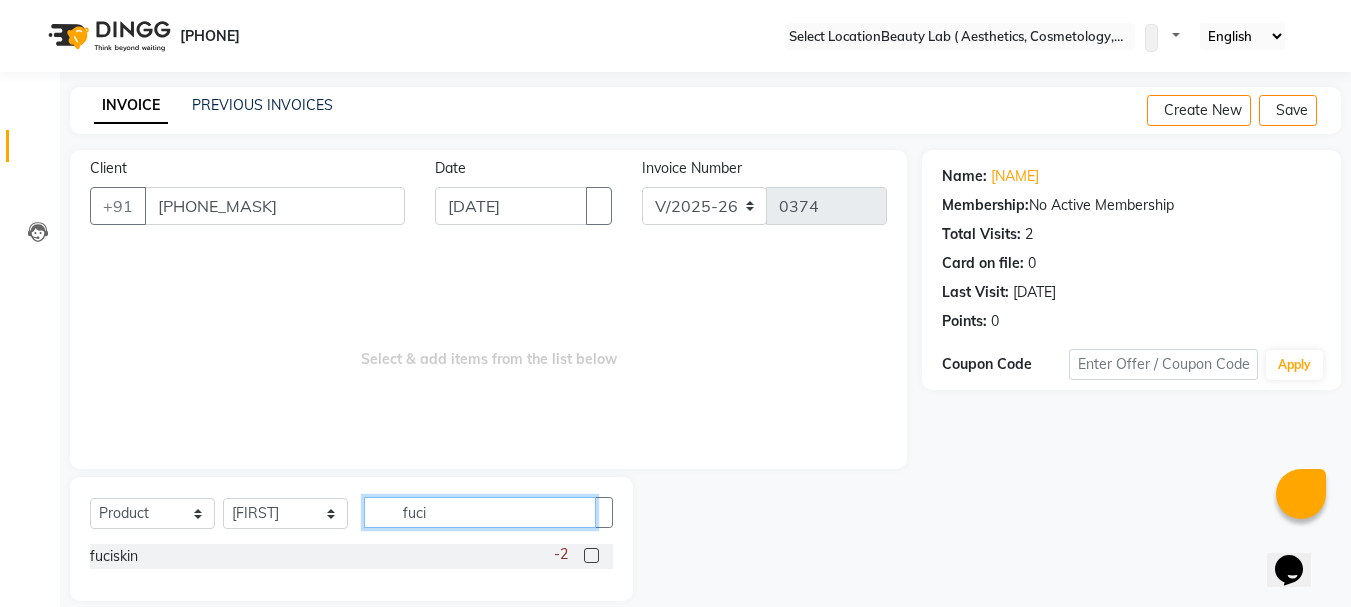 type on "fuci" 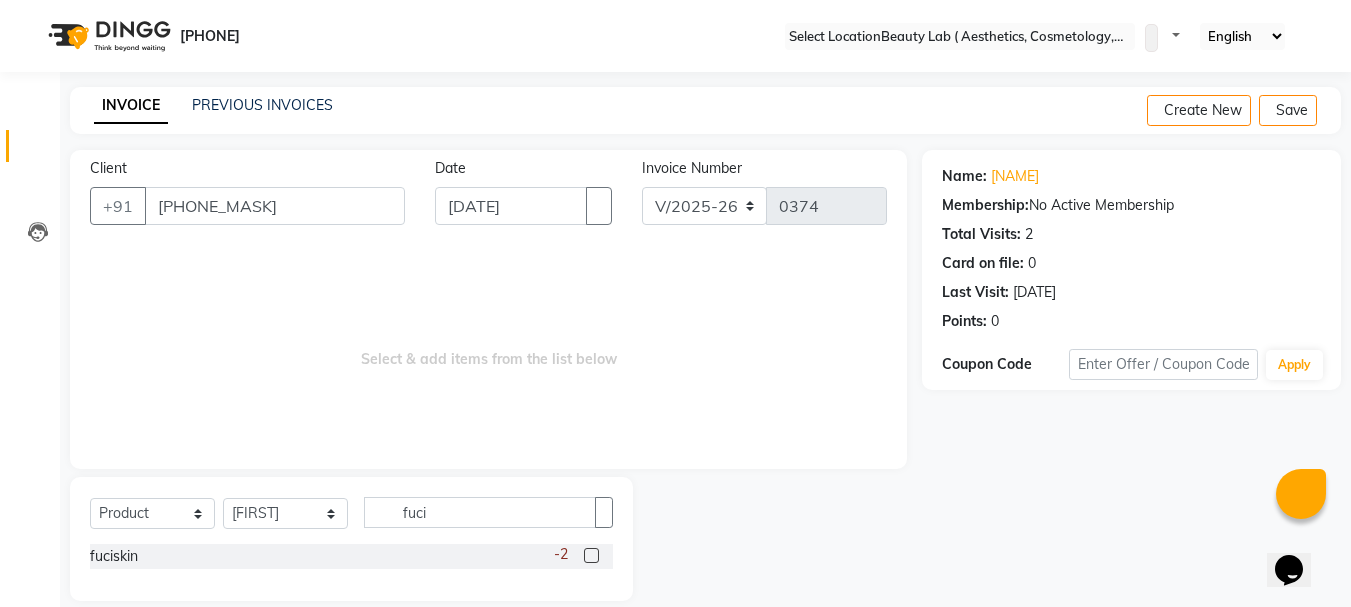 click at bounding box center (591, 555) 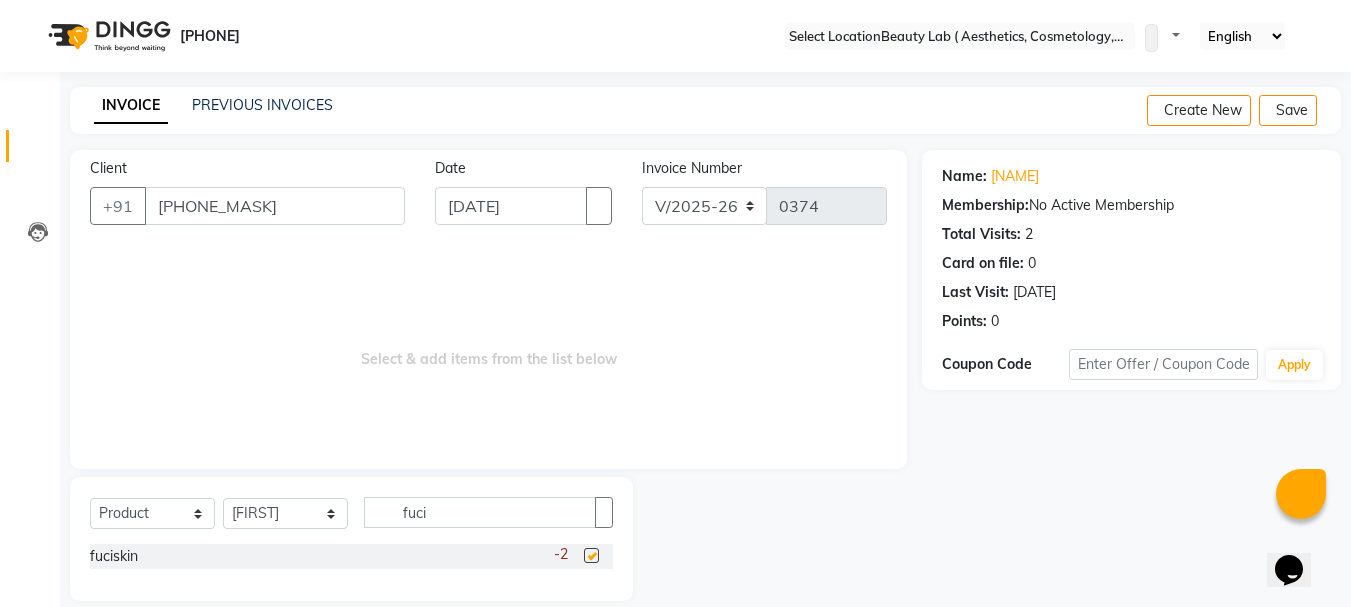 click at bounding box center (591, 555) 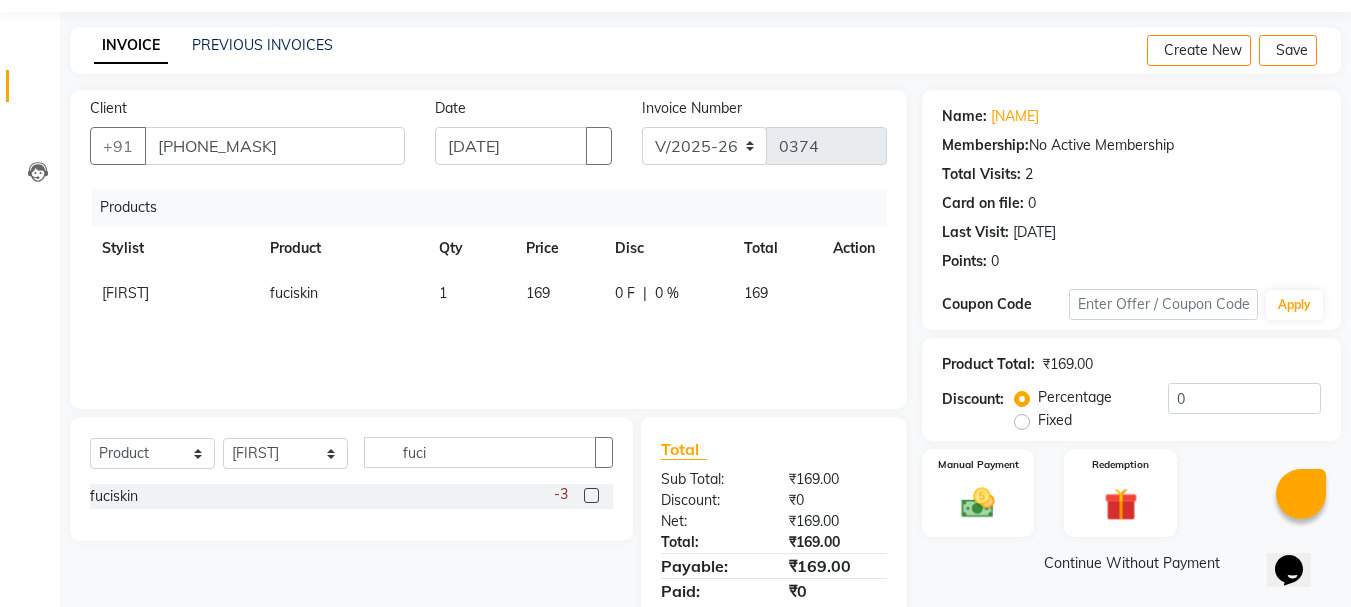 scroll, scrollTop: 130, scrollLeft: 0, axis: vertical 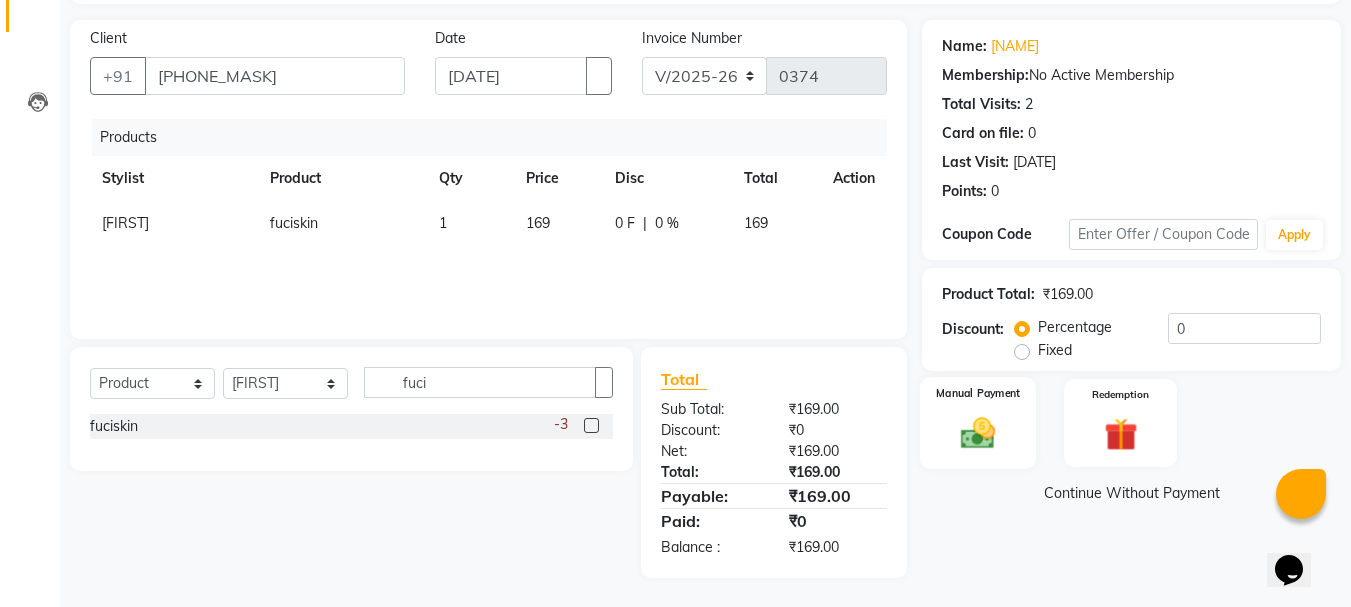 click at bounding box center (978, 433) 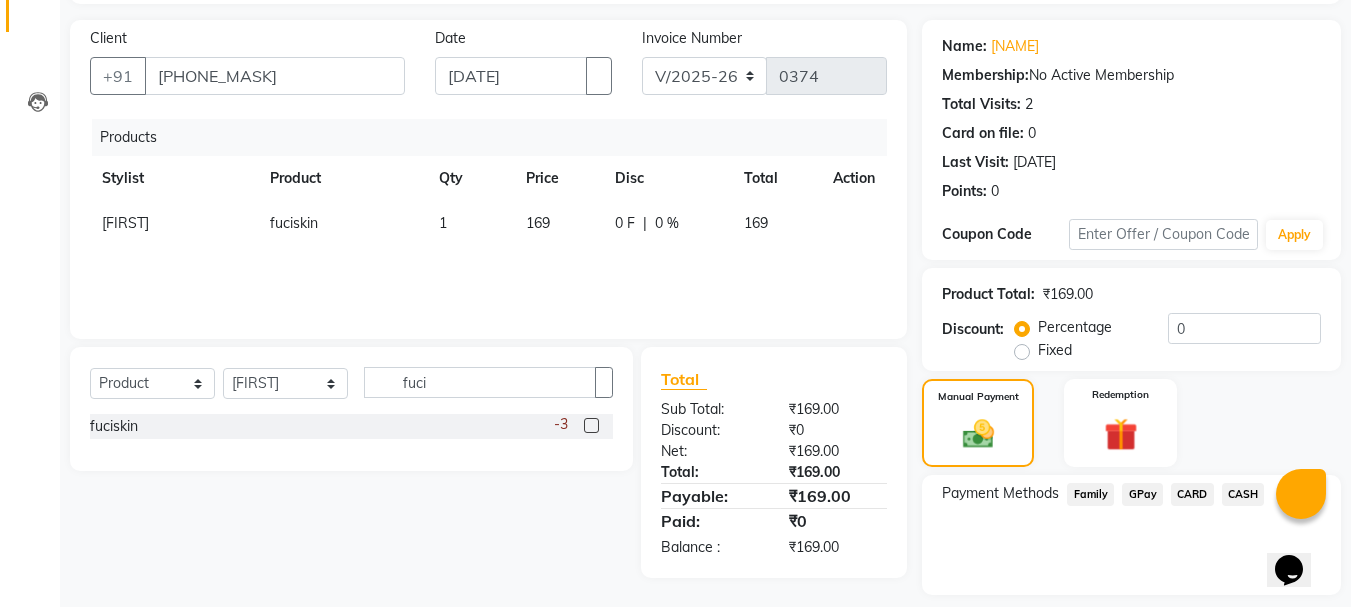 click on "CASH" at bounding box center (1090, 494) 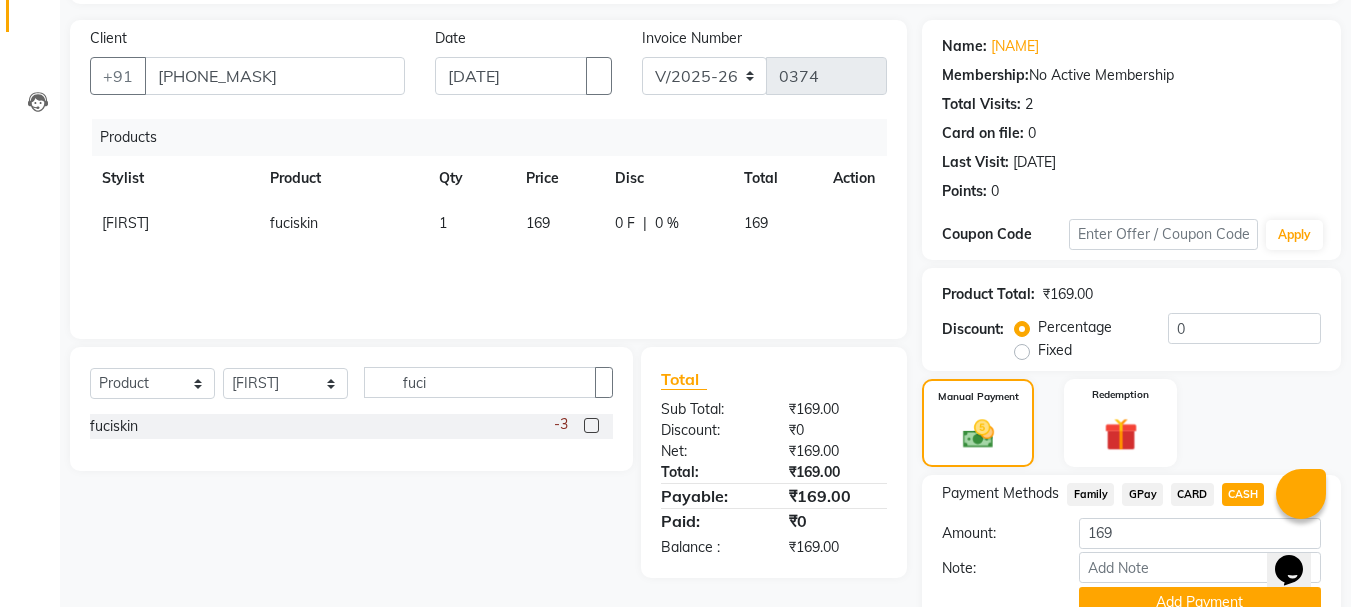 click on "CASH" at bounding box center (1243, 494) 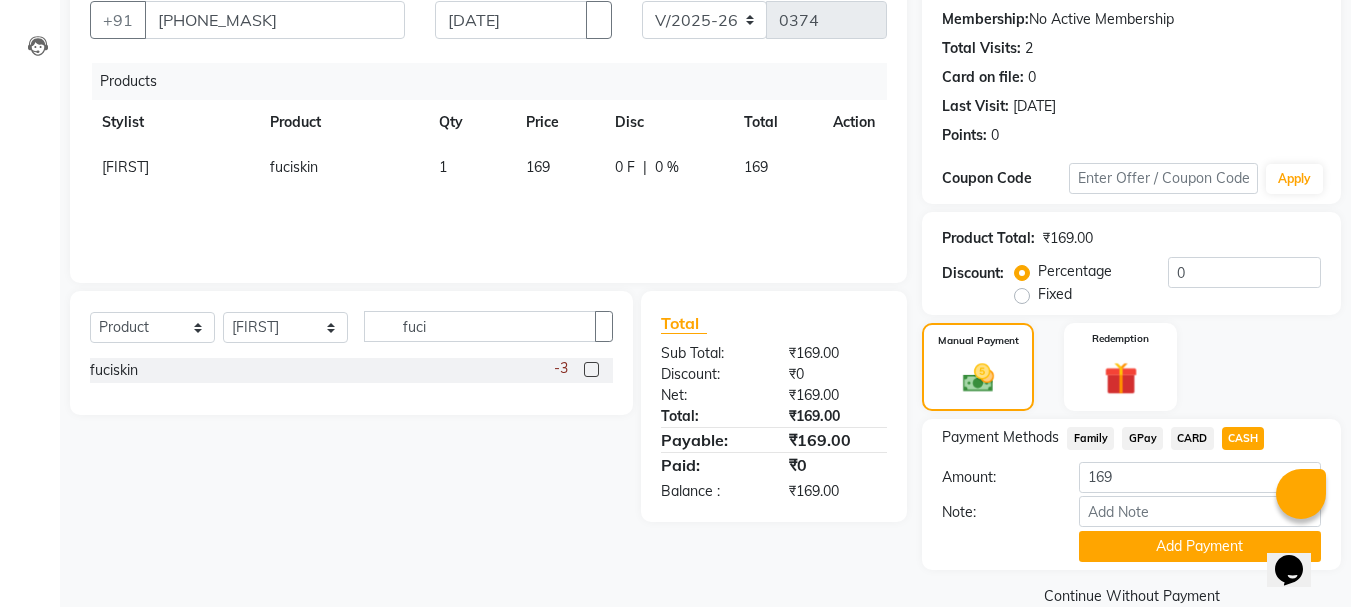 scroll, scrollTop: 225, scrollLeft: 0, axis: vertical 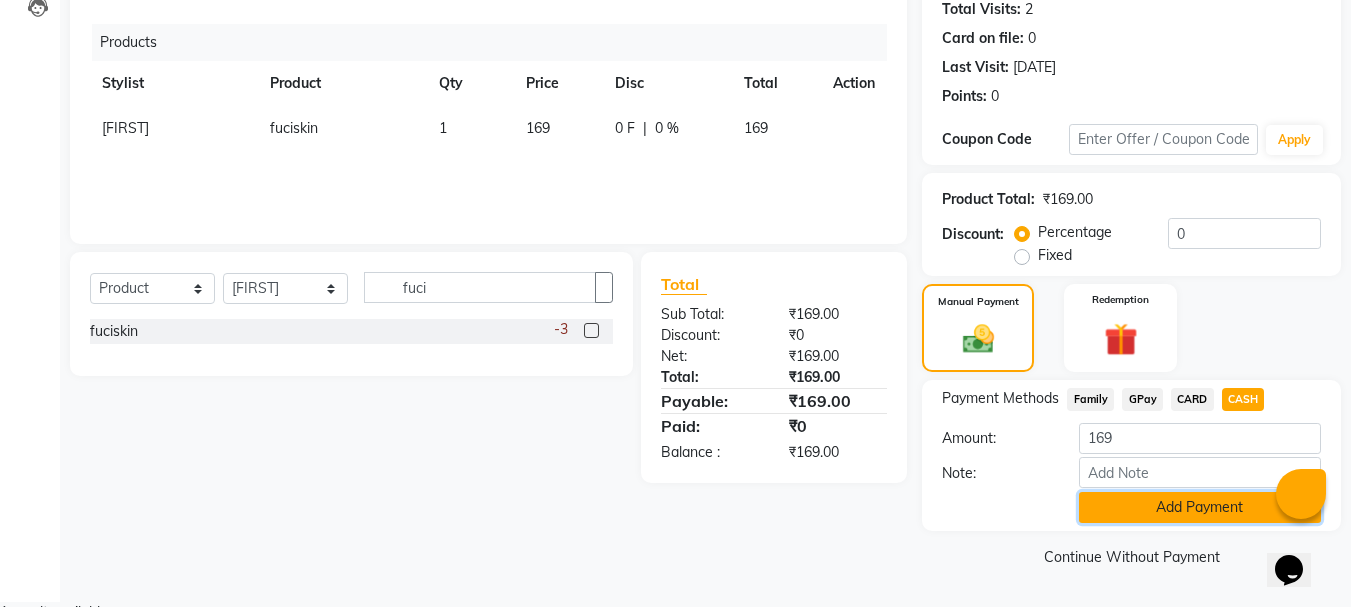 click on "Add Payment" at bounding box center (1200, 507) 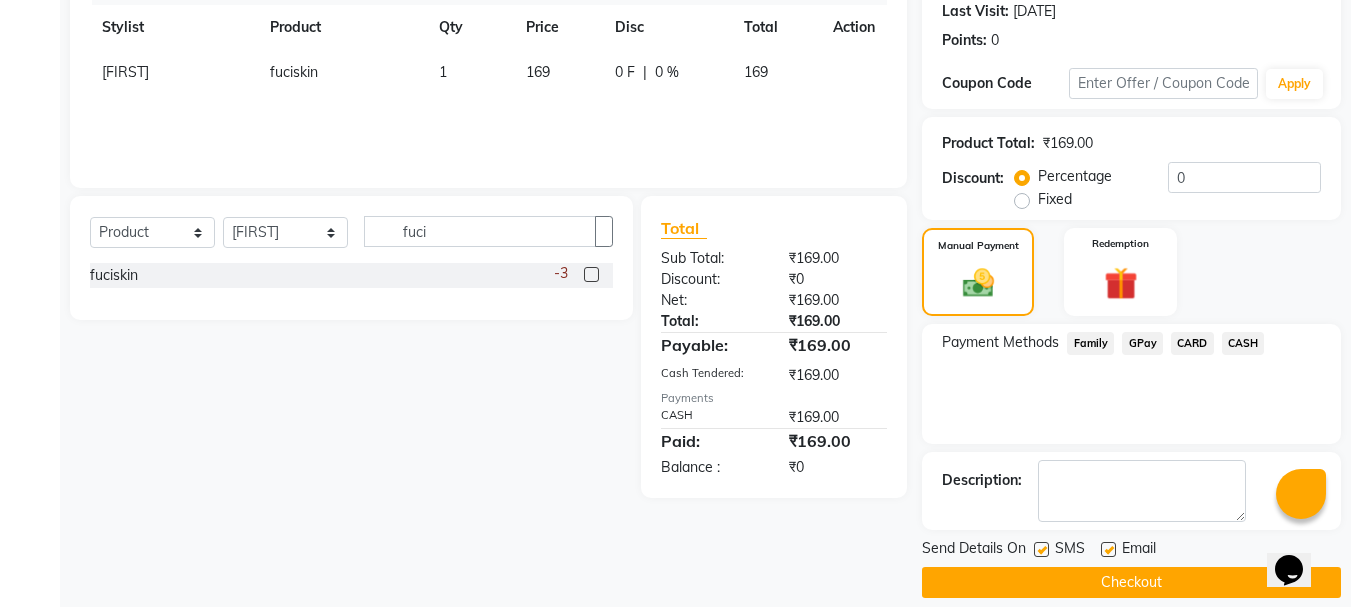 scroll, scrollTop: 309, scrollLeft: 0, axis: vertical 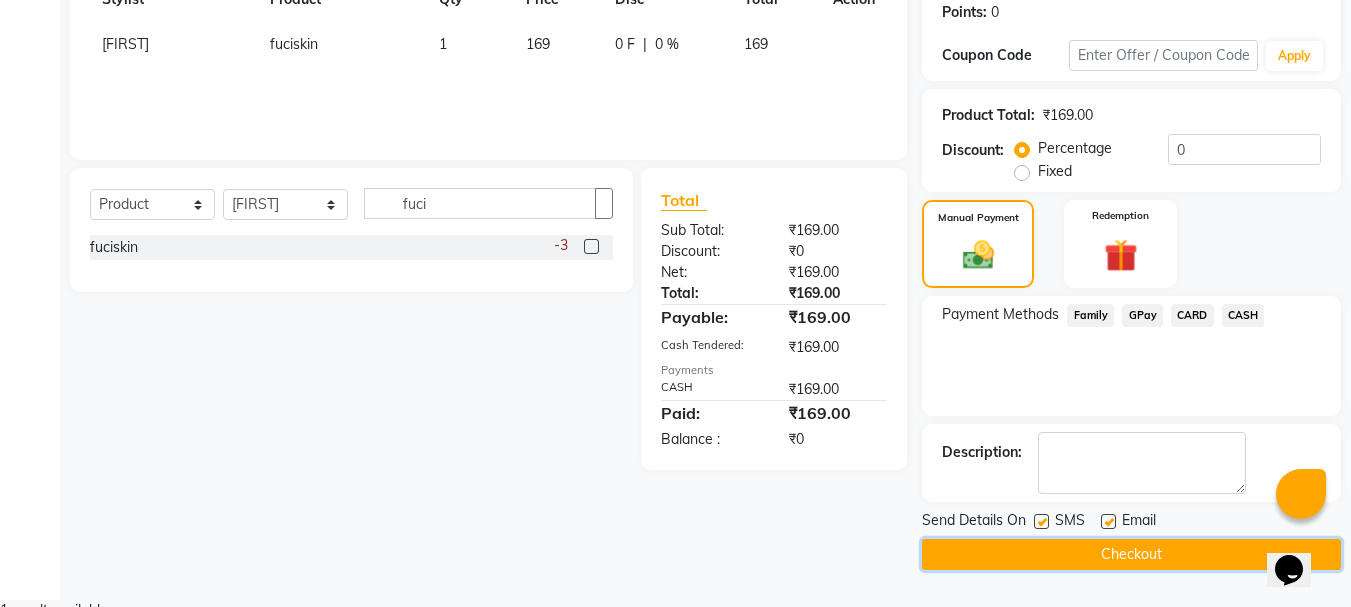 click on "Checkout" at bounding box center (1131, 554) 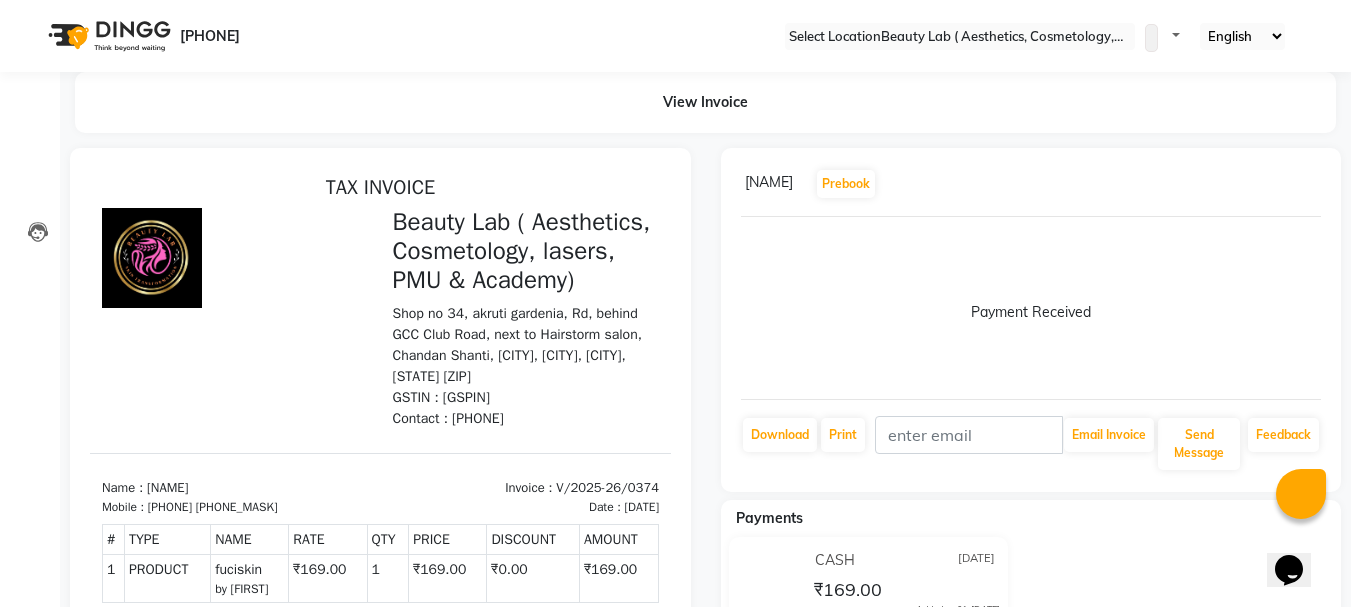 scroll, scrollTop: 0, scrollLeft: 0, axis: both 